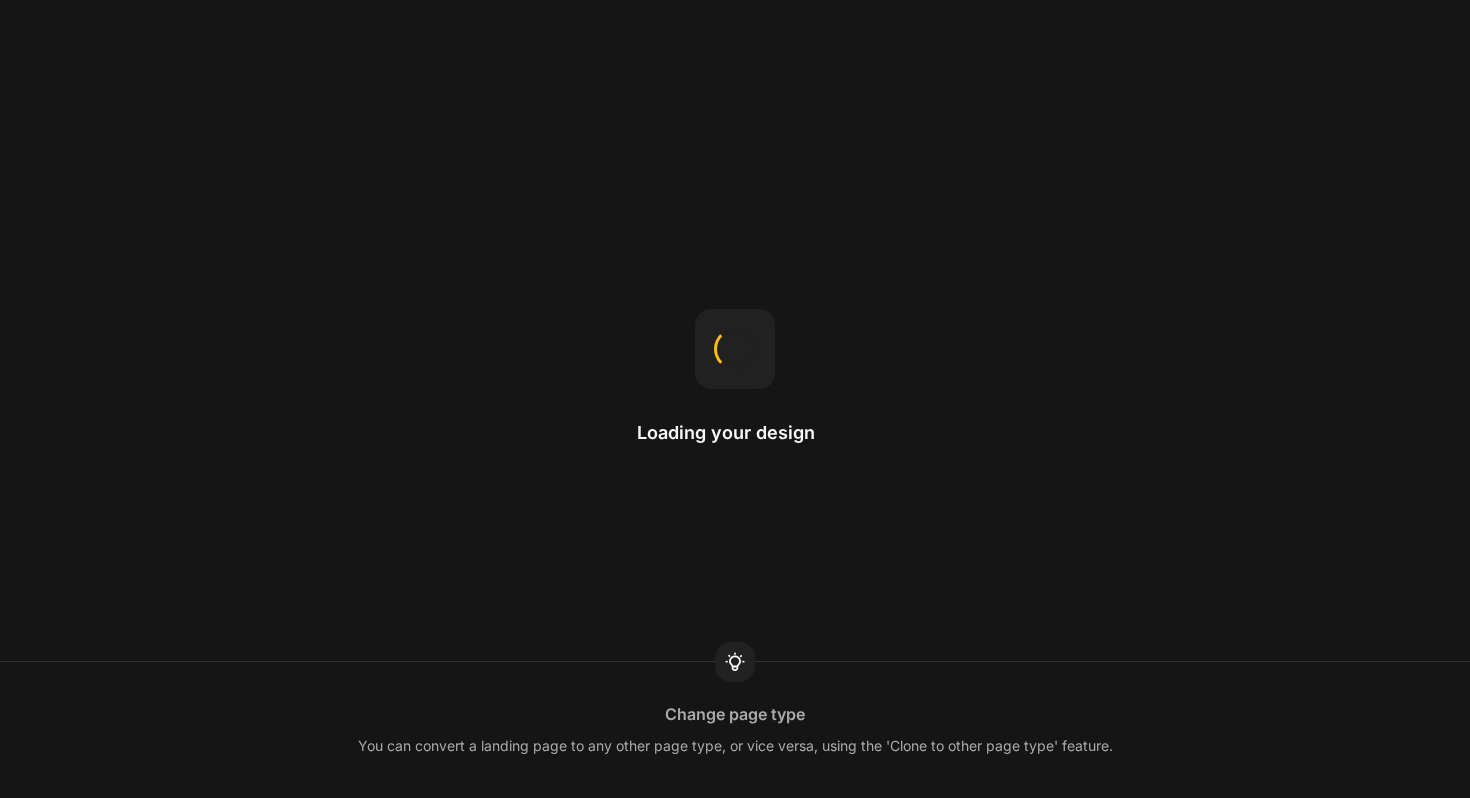 scroll, scrollTop: 0, scrollLeft: 0, axis: both 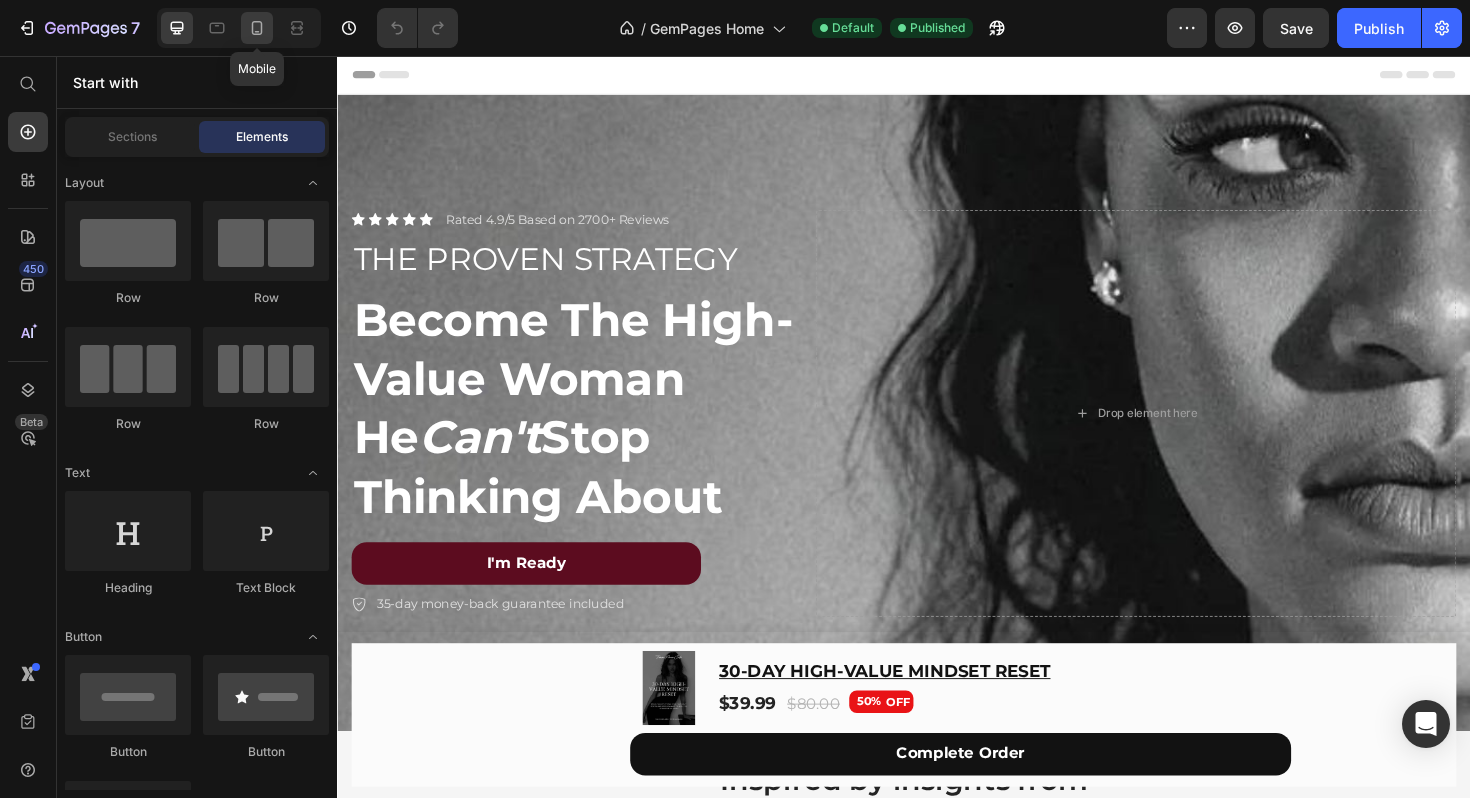 click 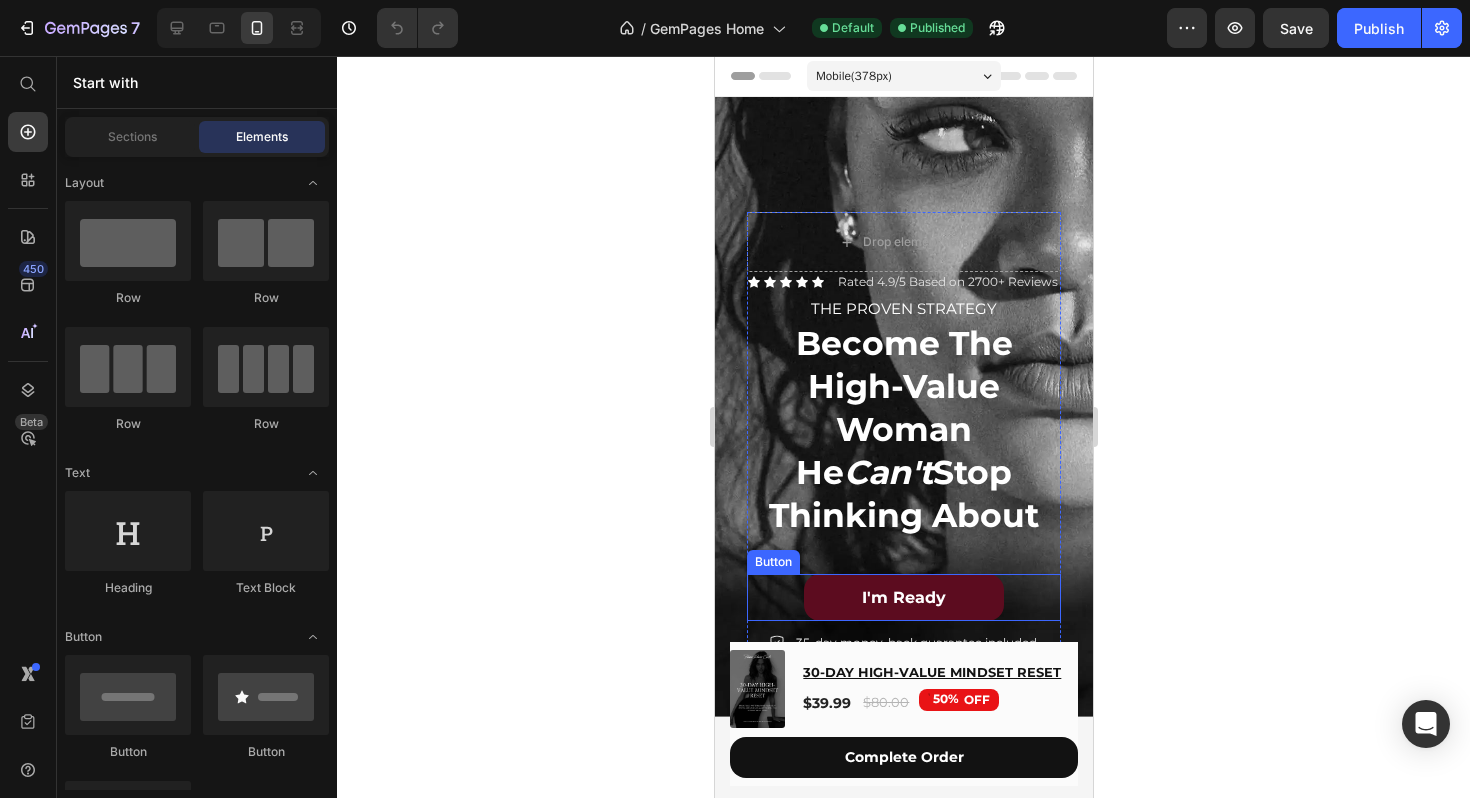 click on "I'm Ready" at bounding box center [903, 597] 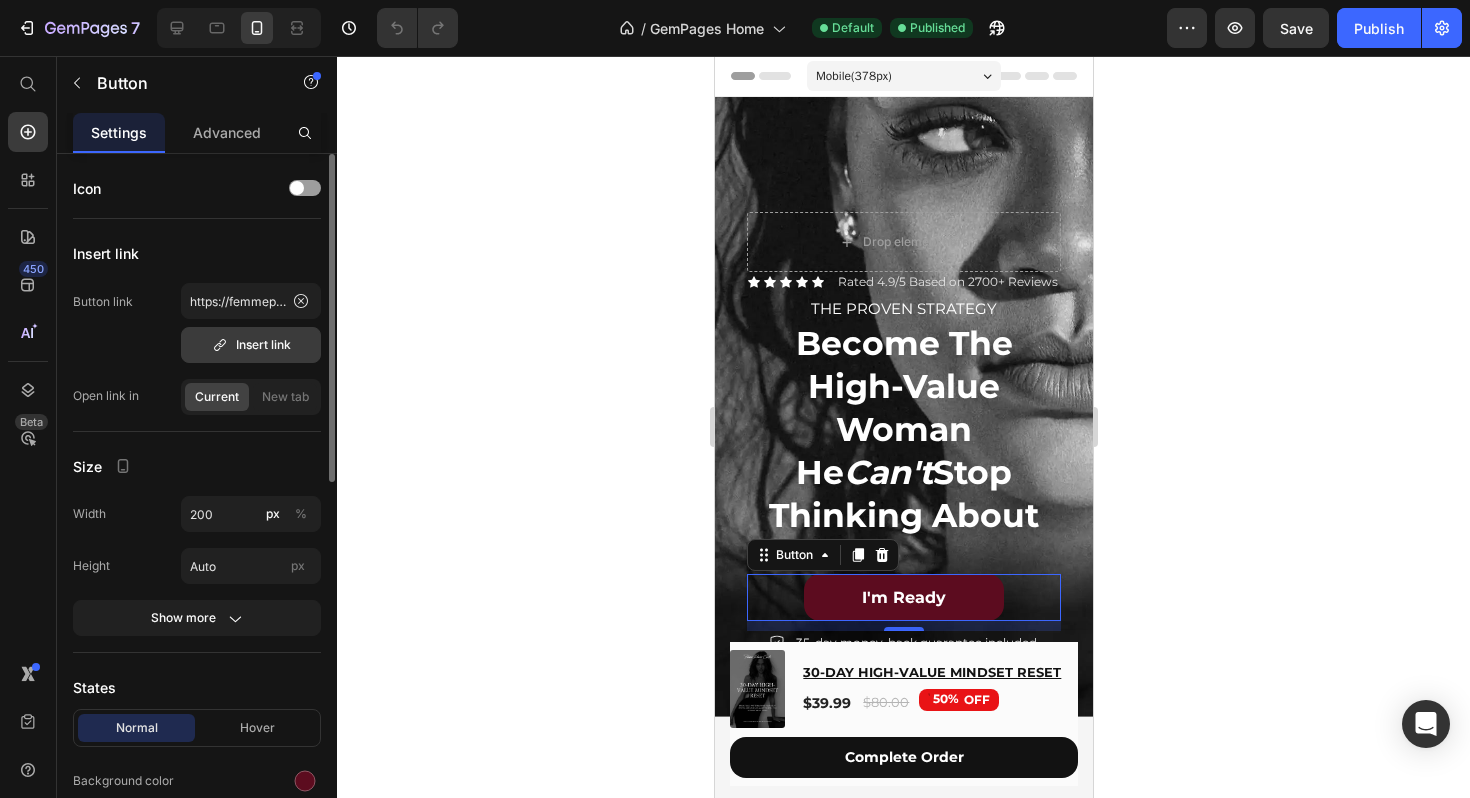 click on "Insert link" at bounding box center [251, 345] 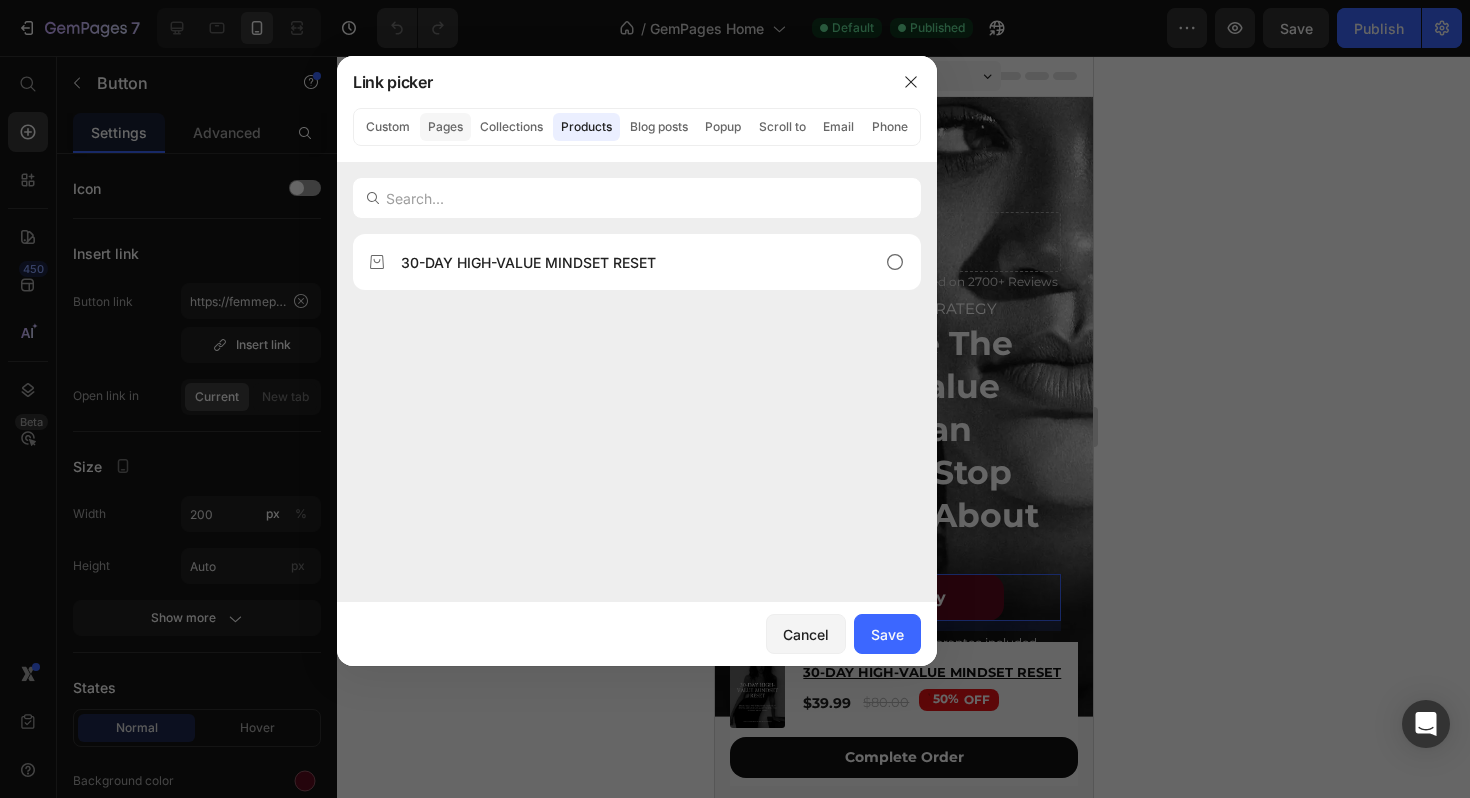 click on "Pages" 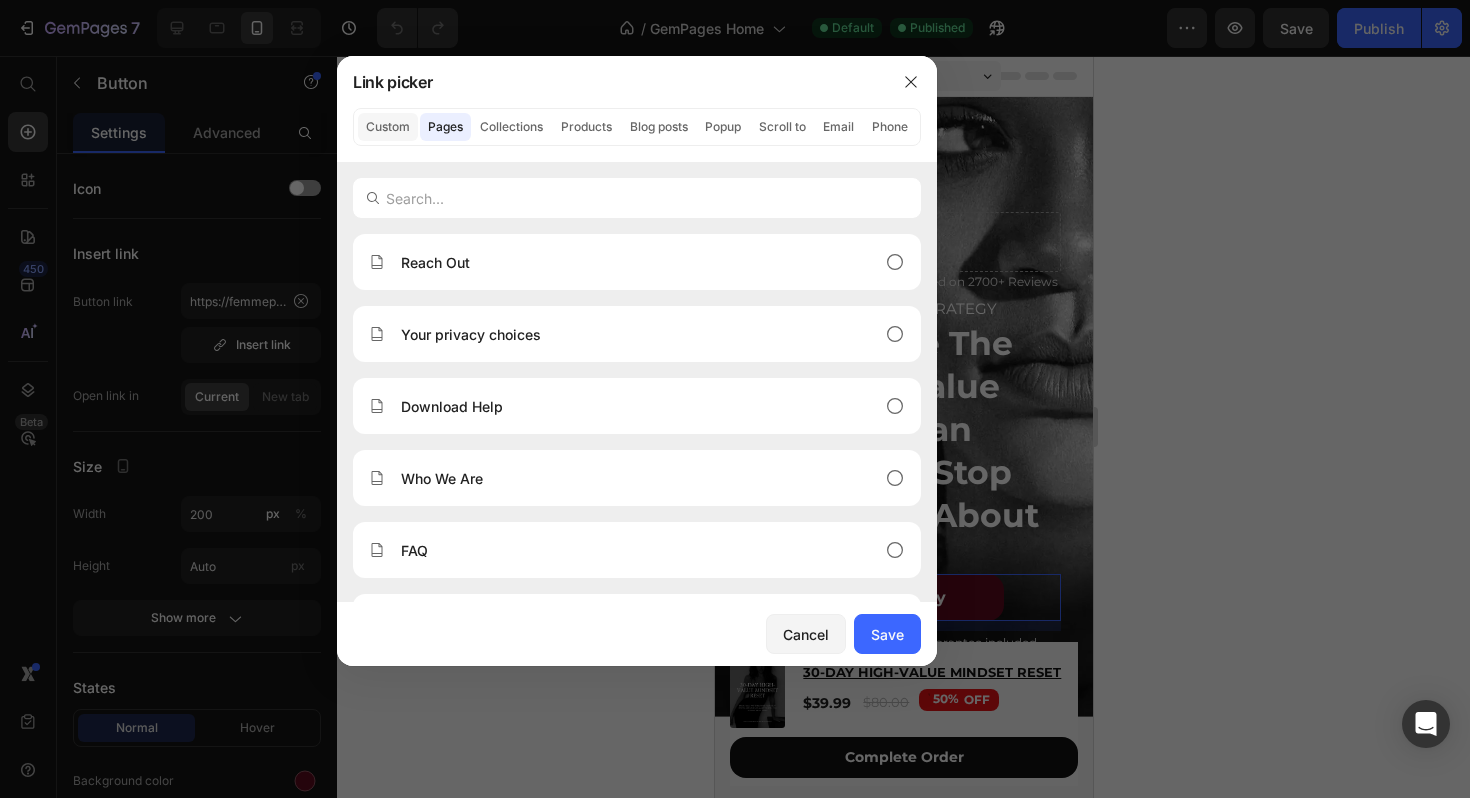 click on "Custom" 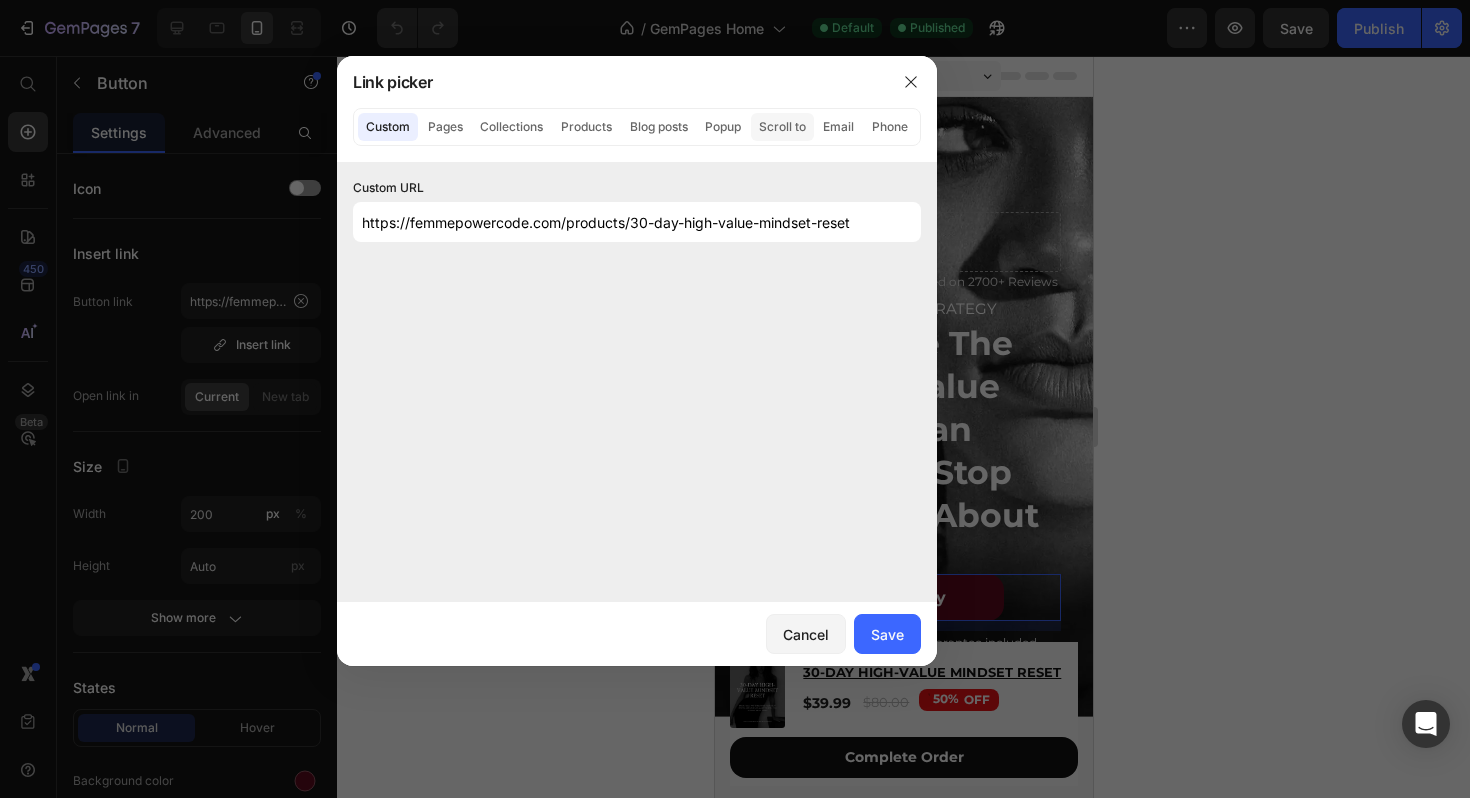 click on "Scroll to" 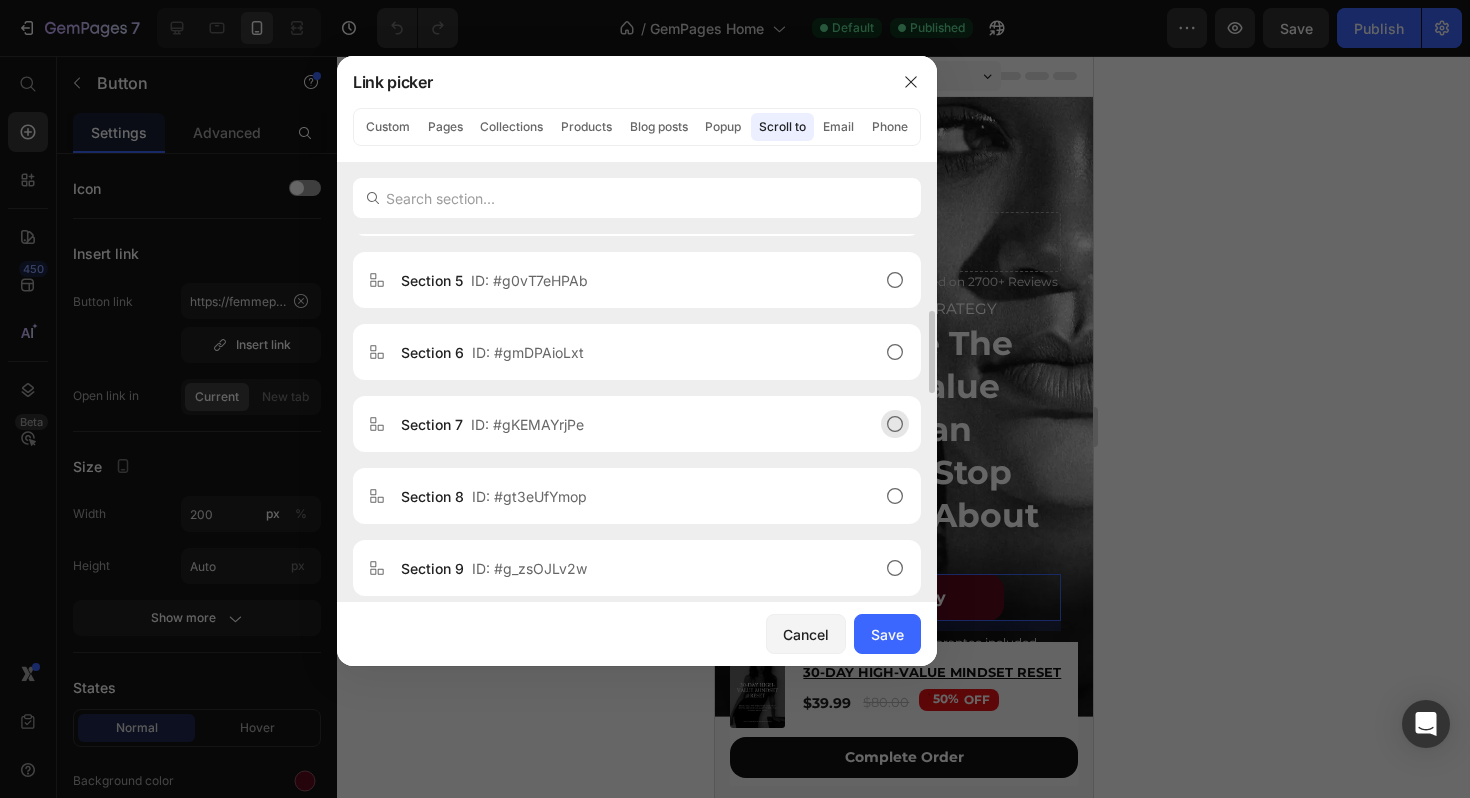 scroll, scrollTop: 336, scrollLeft: 0, axis: vertical 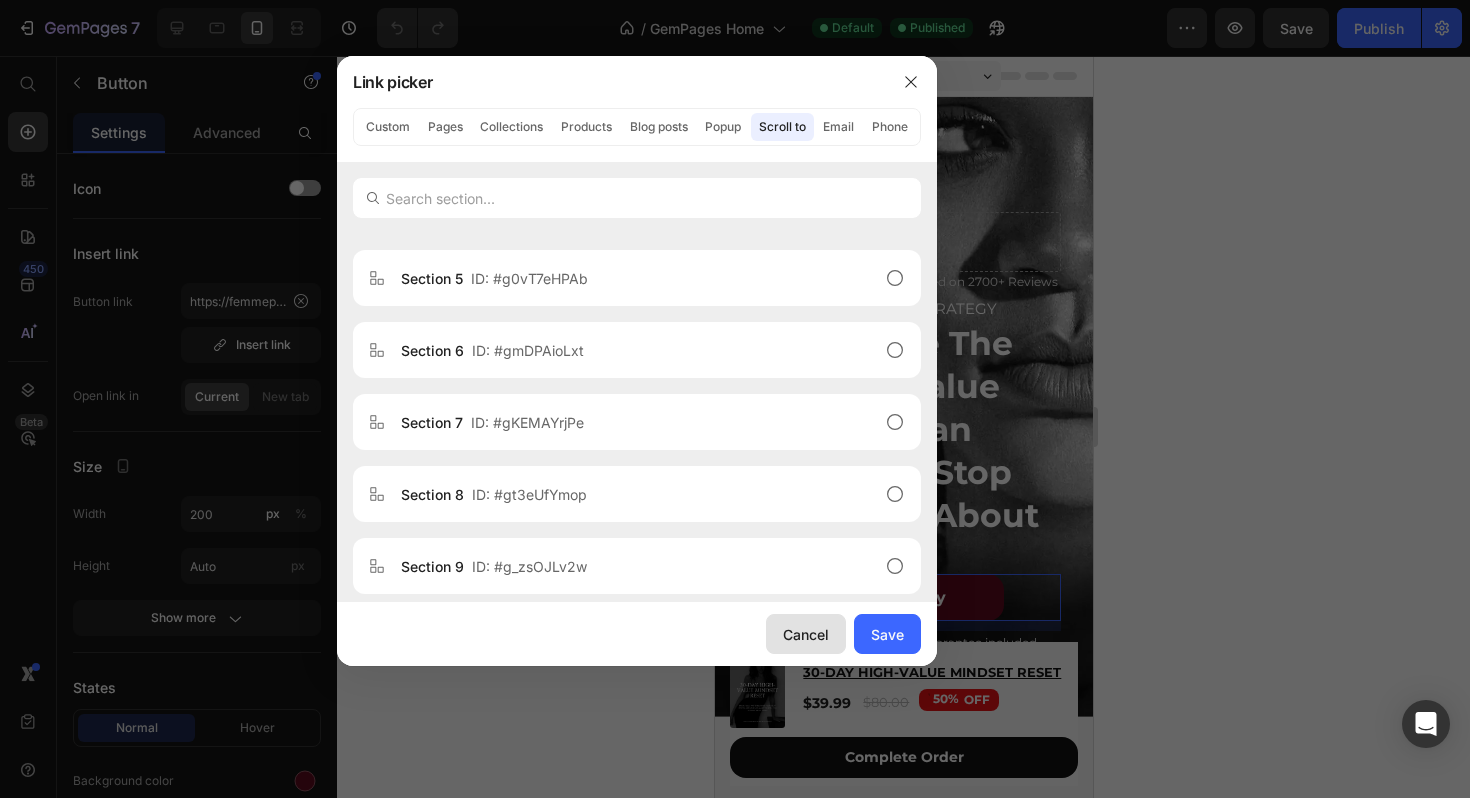 drag, startPoint x: 816, startPoint y: 642, endPoint x: 101, endPoint y: 586, distance: 717.18964 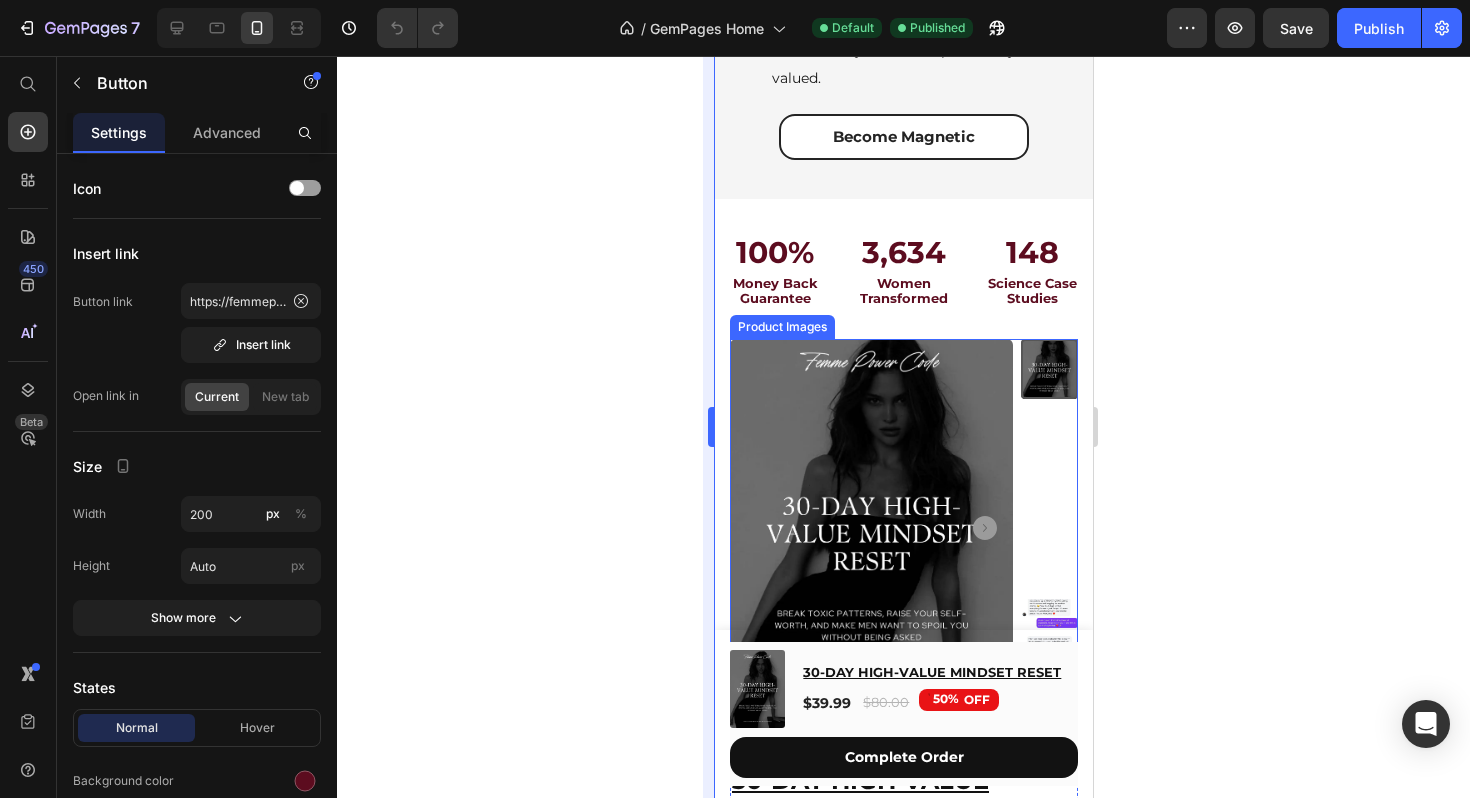 scroll, scrollTop: 3283, scrollLeft: 0, axis: vertical 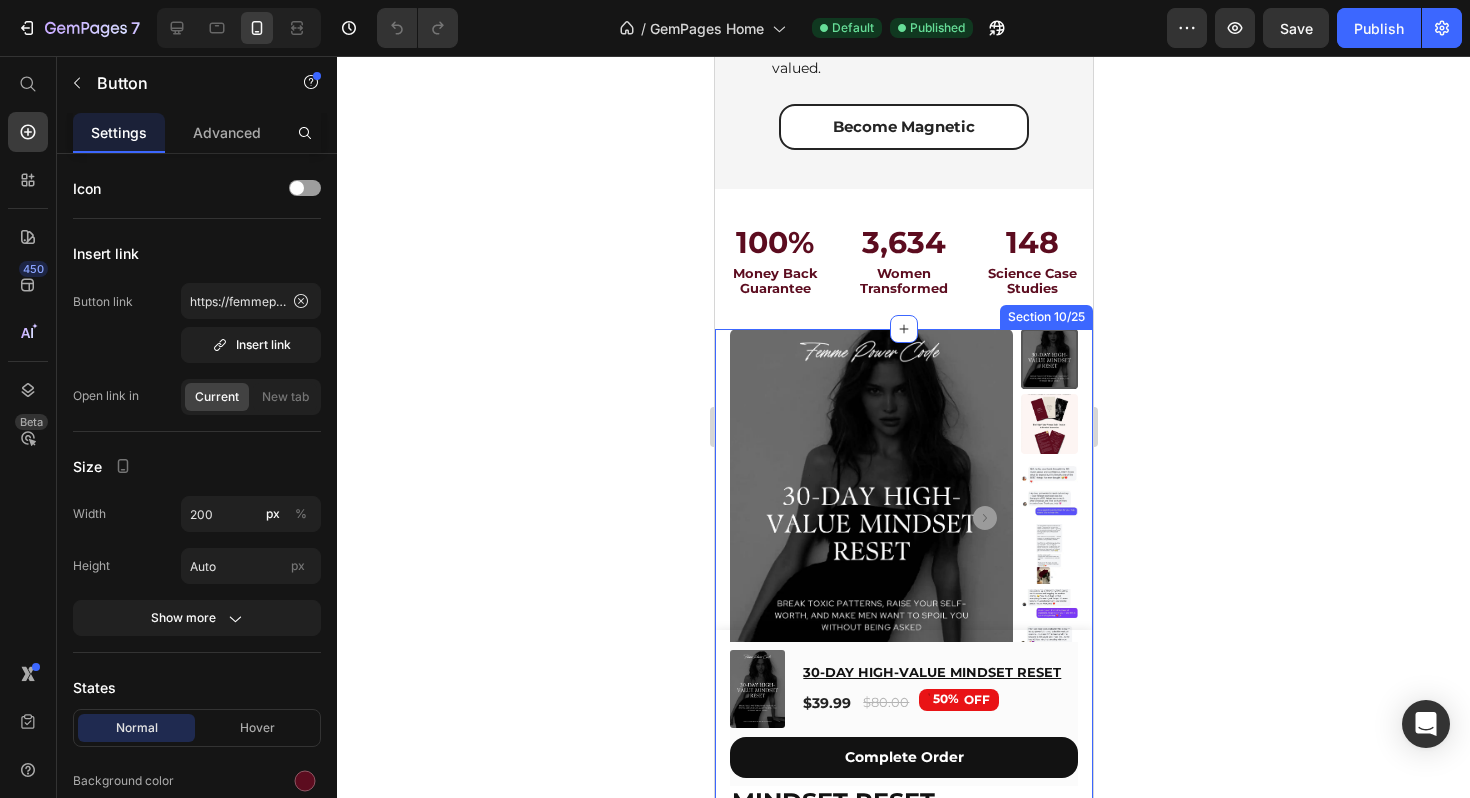 click on "Product Images
Material
Shipping
Care instruction Accordion Icon Icon Icon Icon Icon Icon List 2700+ Verified Reviews Text Block Row 50% OFF Discount Tag 30-DAY HIGH-VALUE MINDSET RESET Product Title Bonuses Included:   Exclusive Tracker + Affirmation Wallpapers Text Block Icon Icon Icon Icon Icon Icon List 2,500+ Verified Reviews! Text Block Row $39.99 Product Price $80.00 Product Price 50% OFF Discount Tag
Row This product has only default variant Product Variants & Swatches 1 Product Quantity Add To Cart Add to Cart BUY IT NOW Dynamic Checkout
Icon Instant Access Text Block Row Row Row Product Section 10/25" at bounding box center [903, 761] 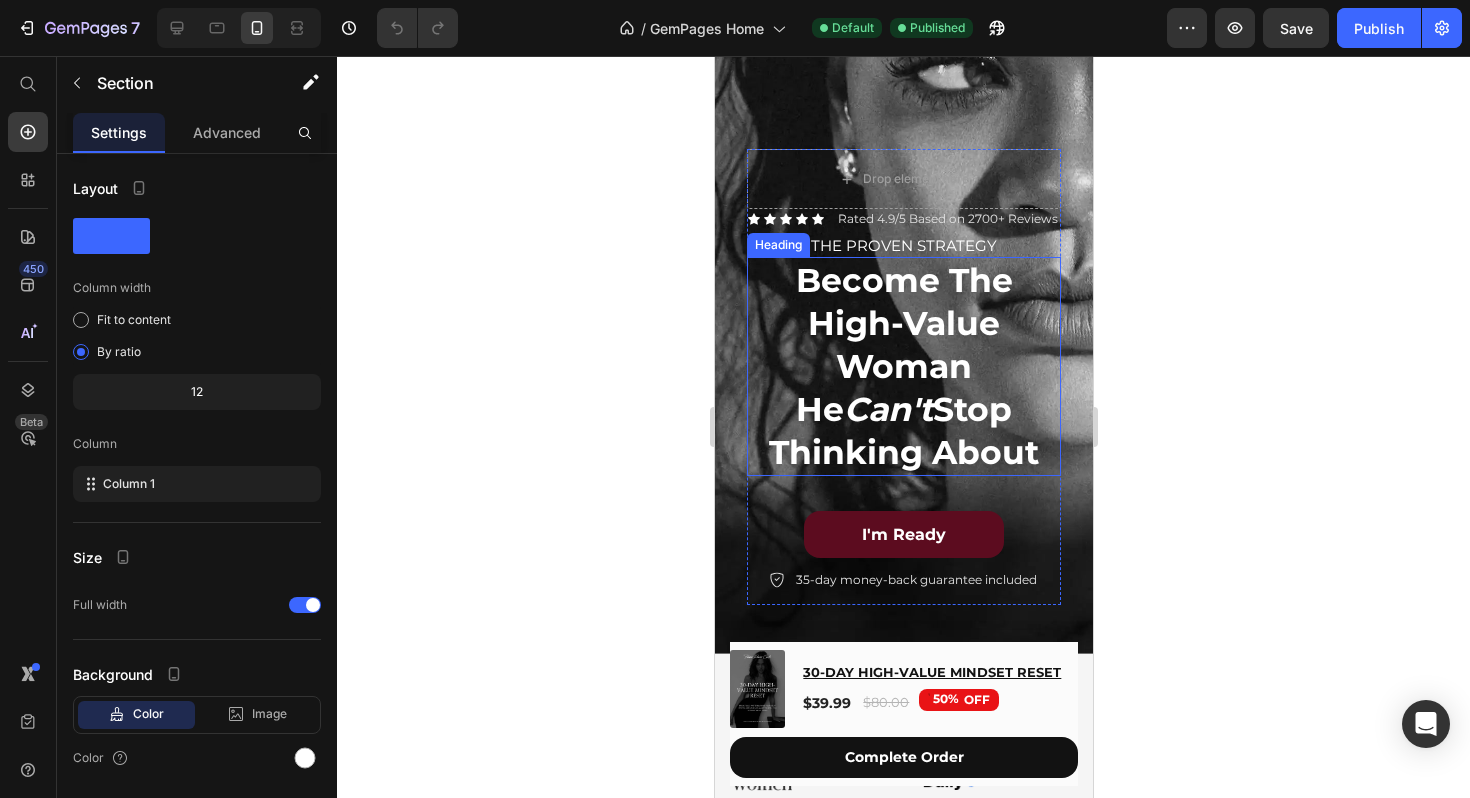 scroll, scrollTop: 154, scrollLeft: 0, axis: vertical 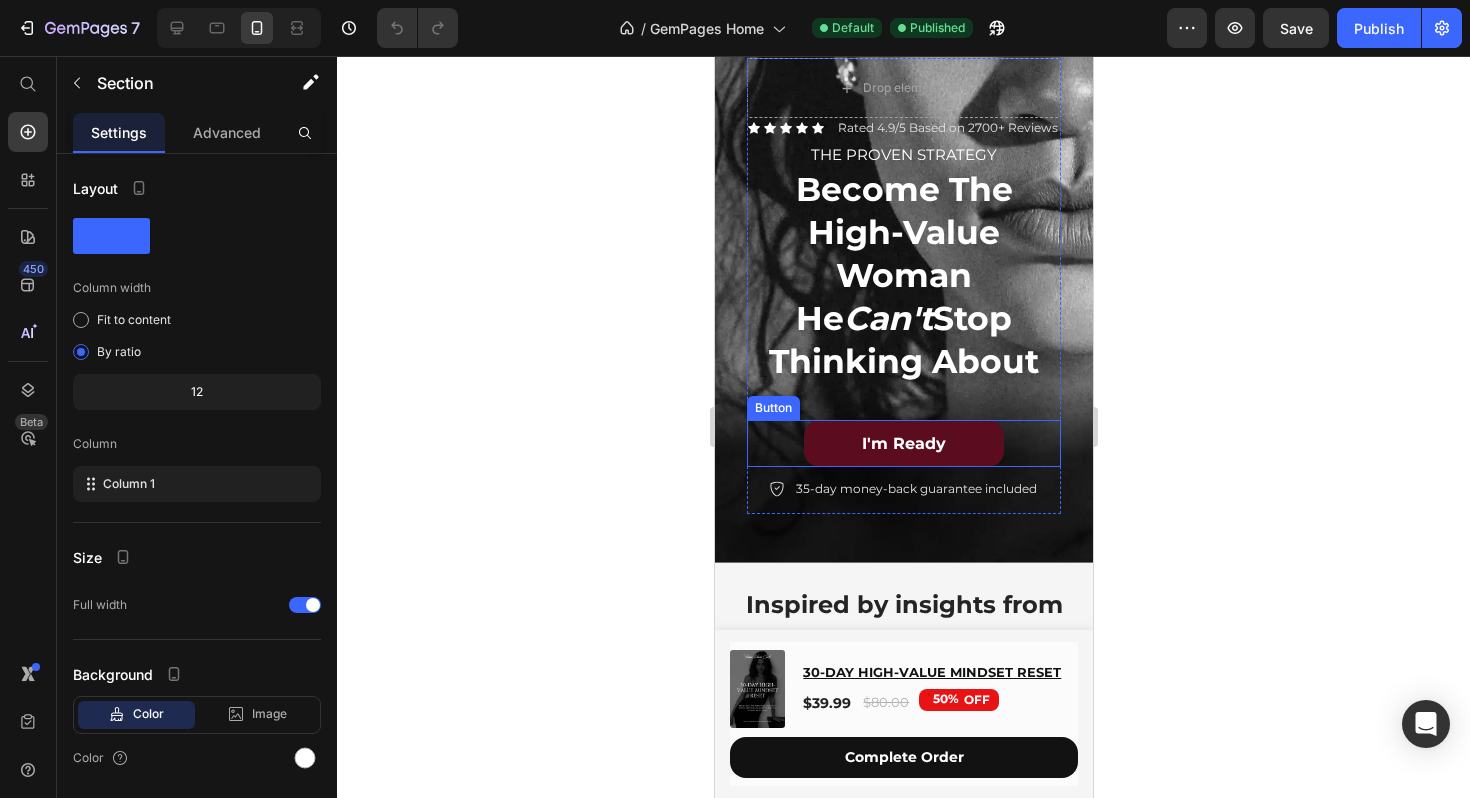 click on "I'm Ready" at bounding box center [903, 443] 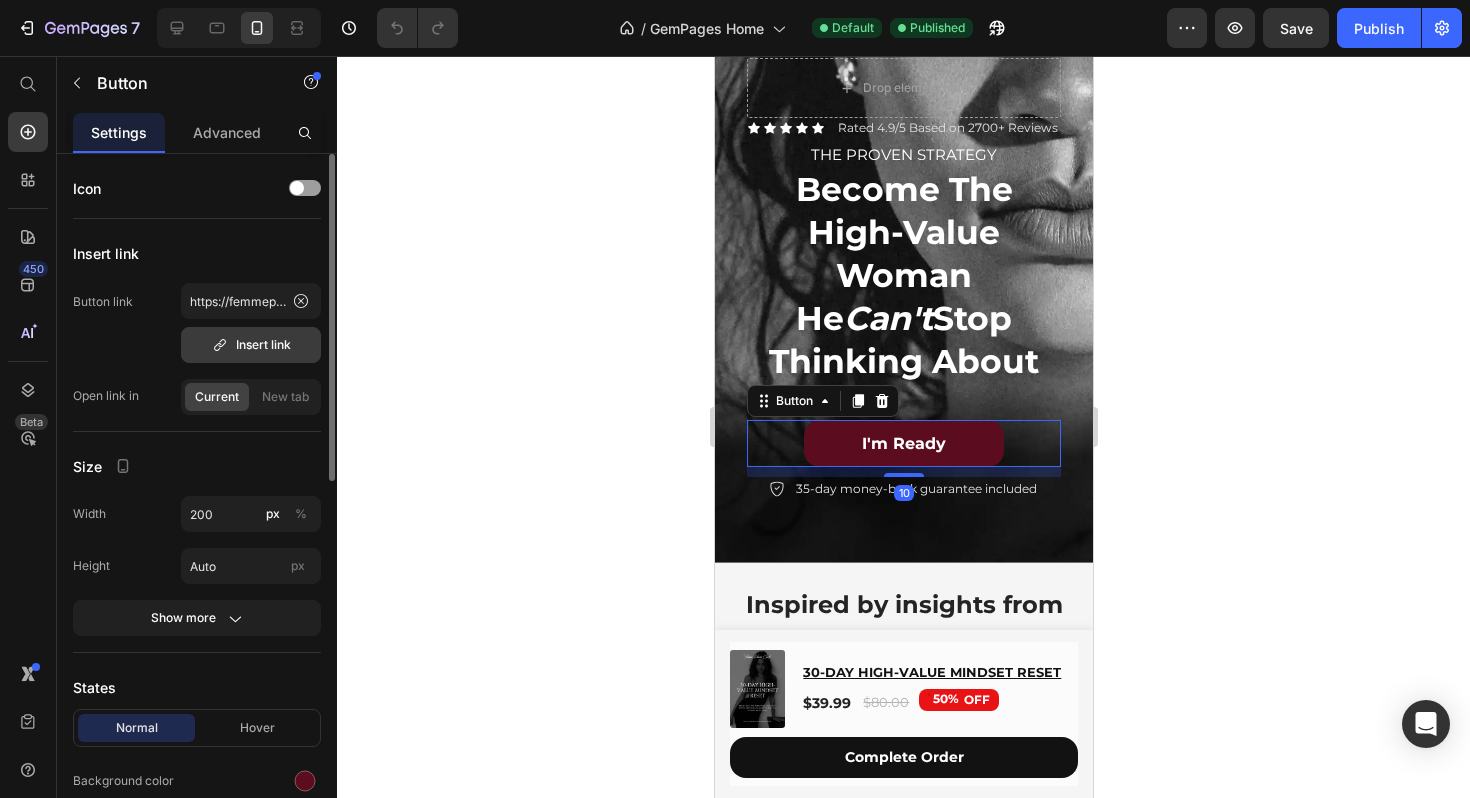 click on "Insert link" at bounding box center (251, 345) 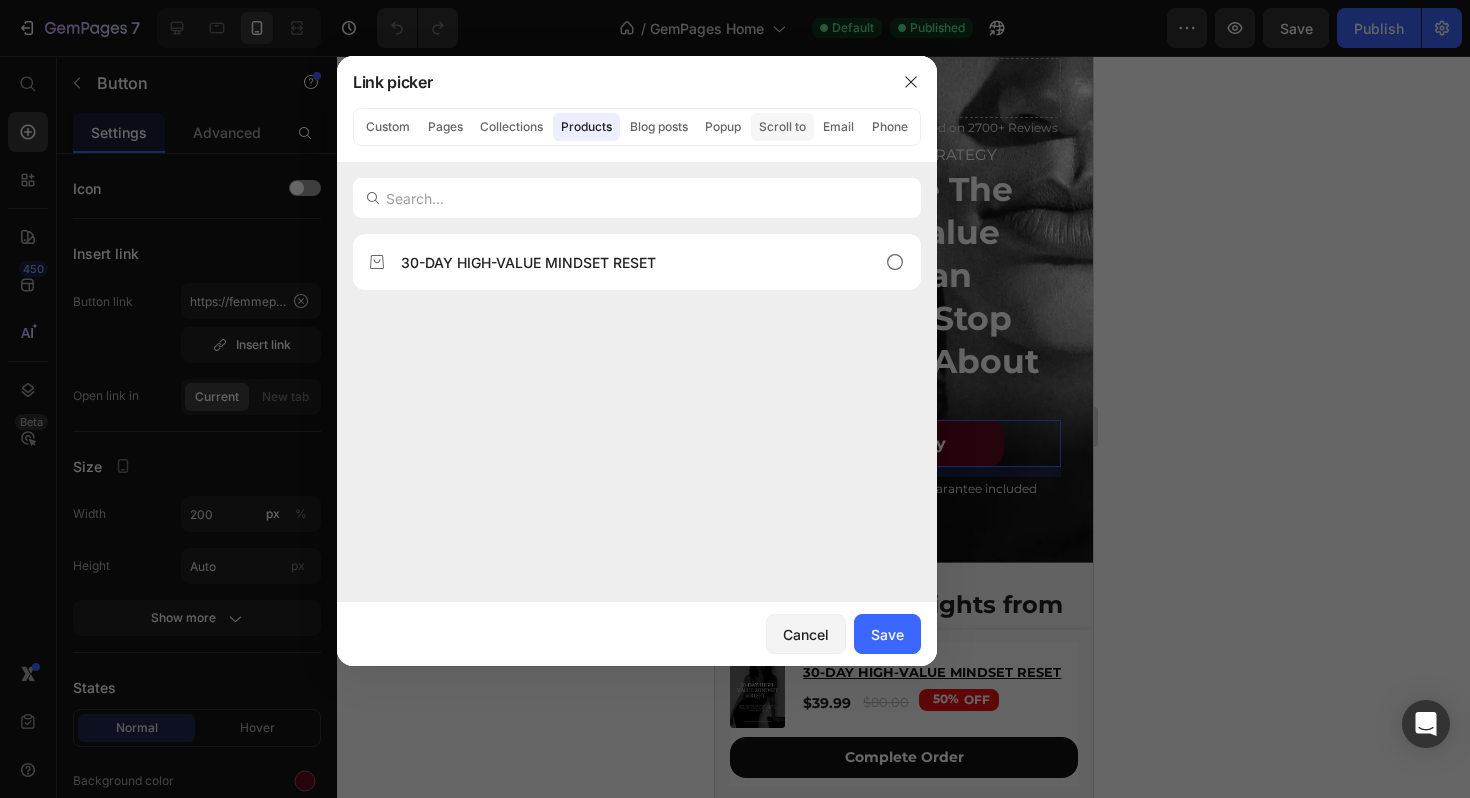 click on "Scroll to" 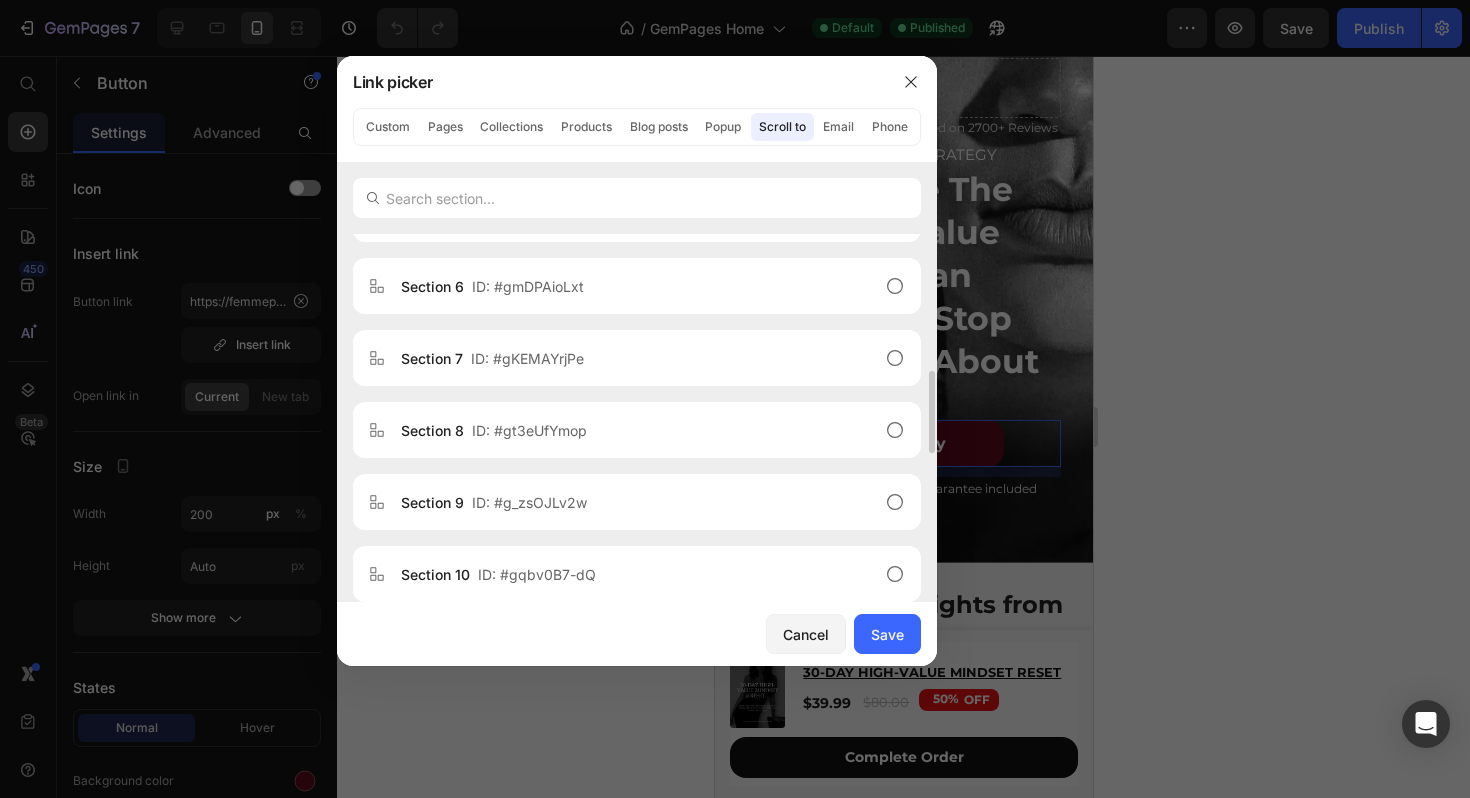 scroll, scrollTop: 549, scrollLeft: 0, axis: vertical 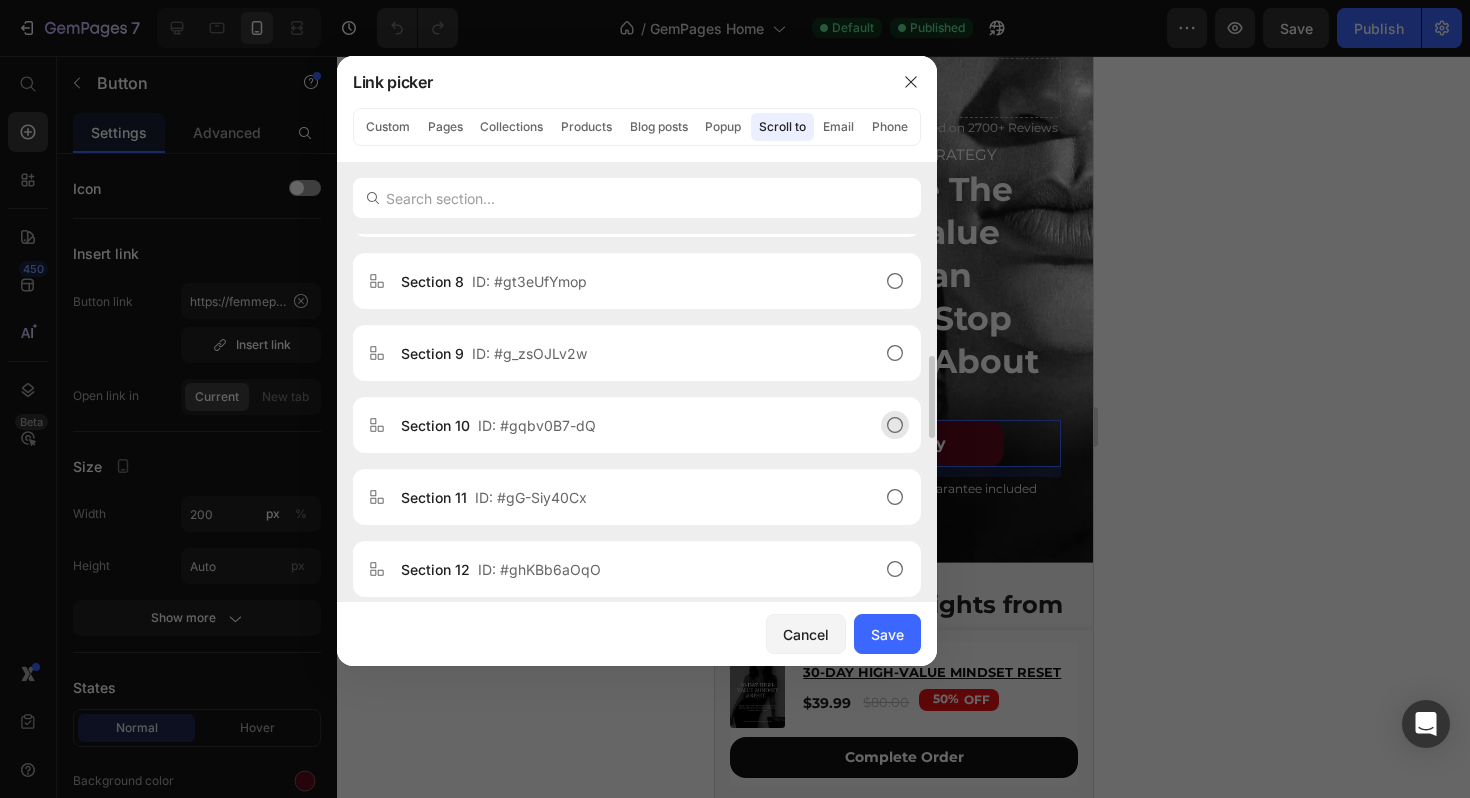 click 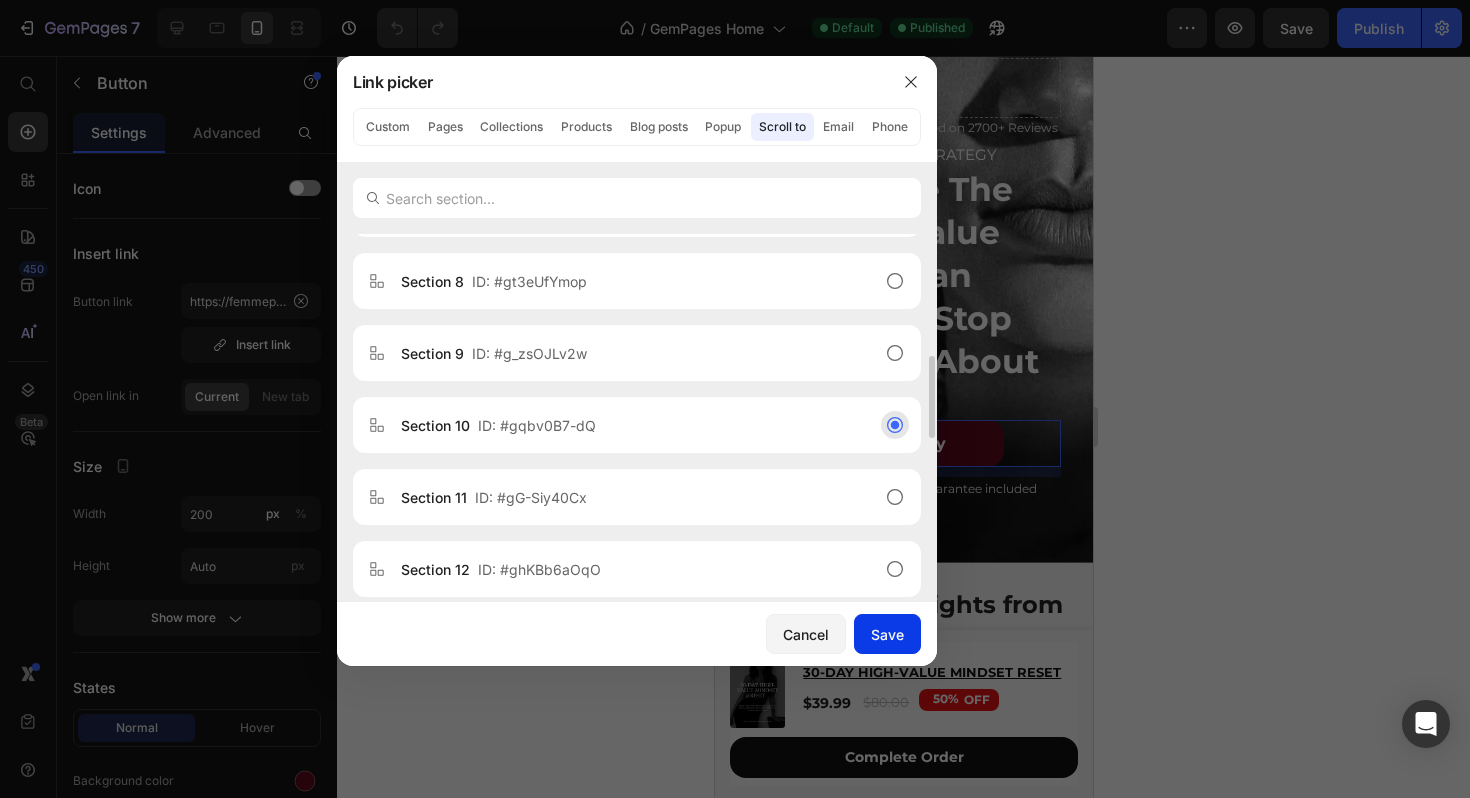 click on "Save" at bounding box center [887, 634] 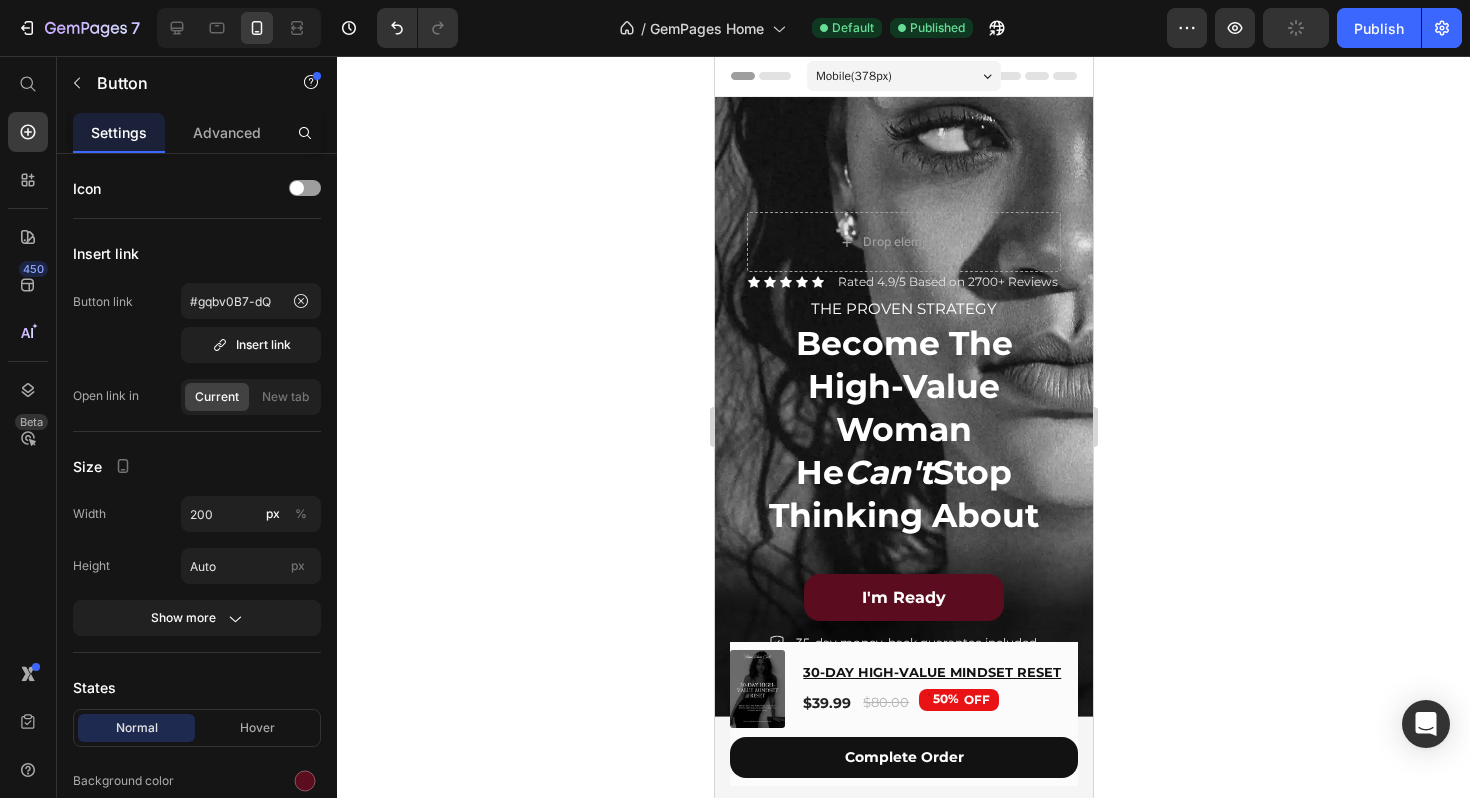 scroll, scrollTop: 201, scrollLeft: 0, axis: vertical 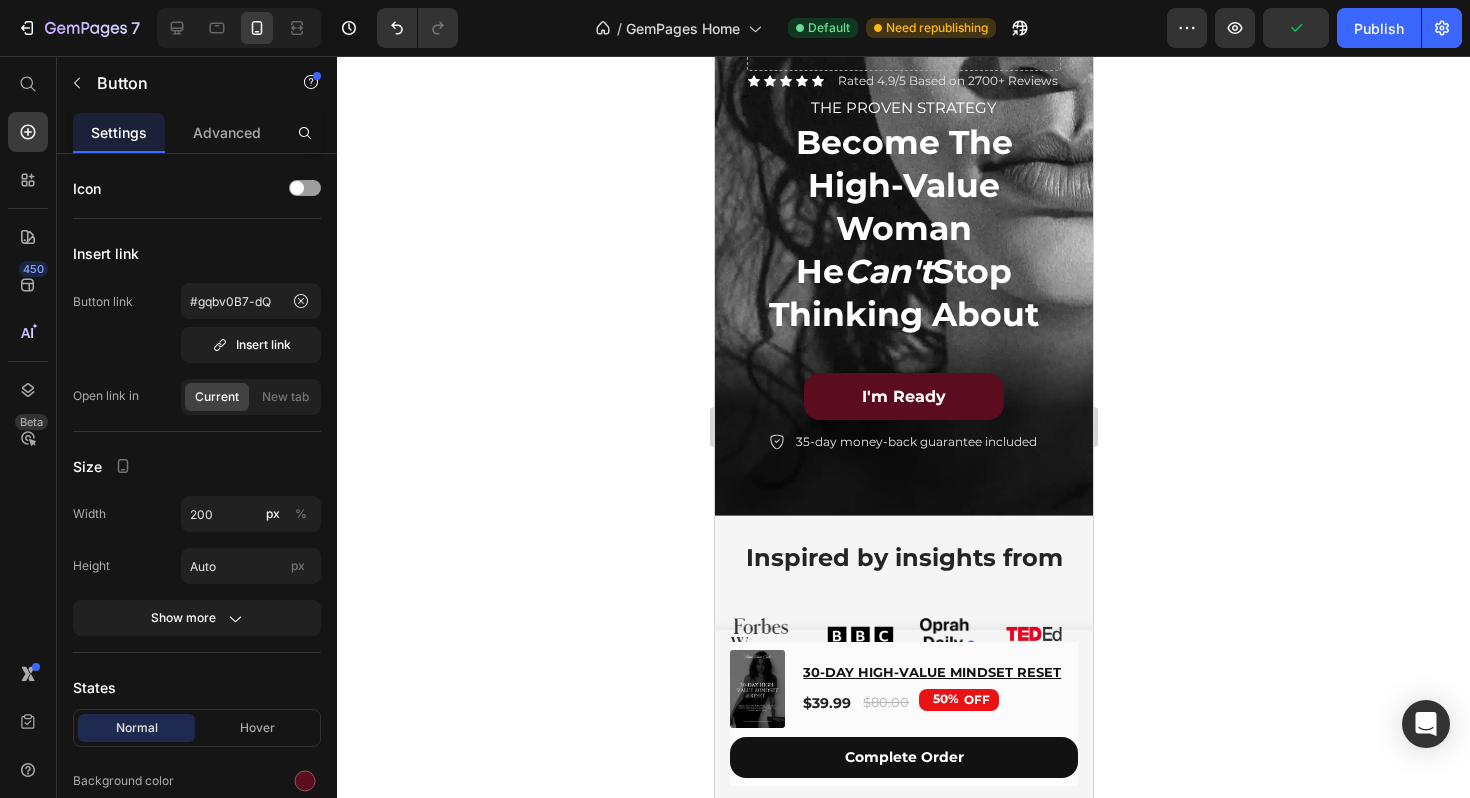 click on "I'm Ready Button" at bounding box center (903, 396) 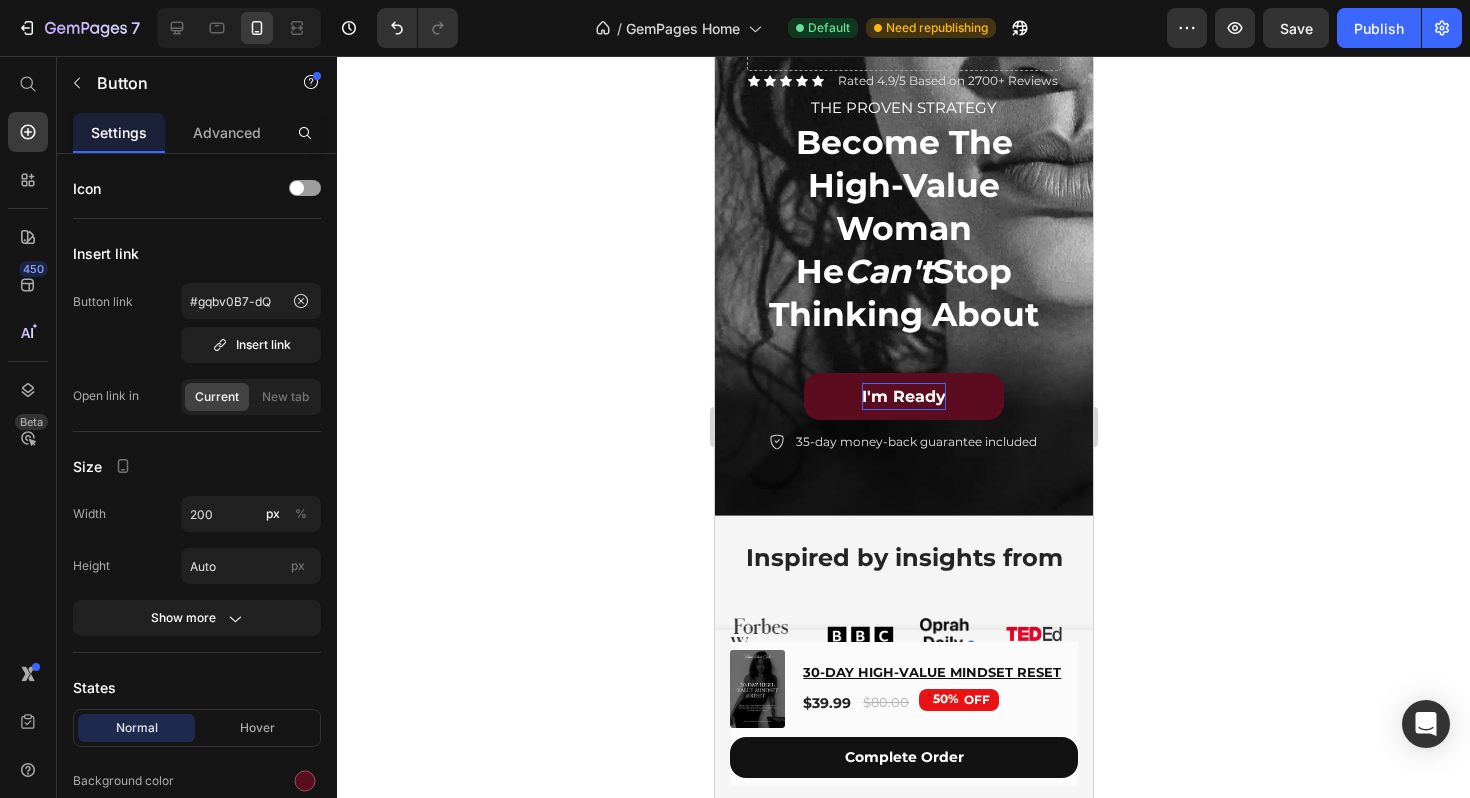 click on "I'm Ready" at bounding box center (903, 396) 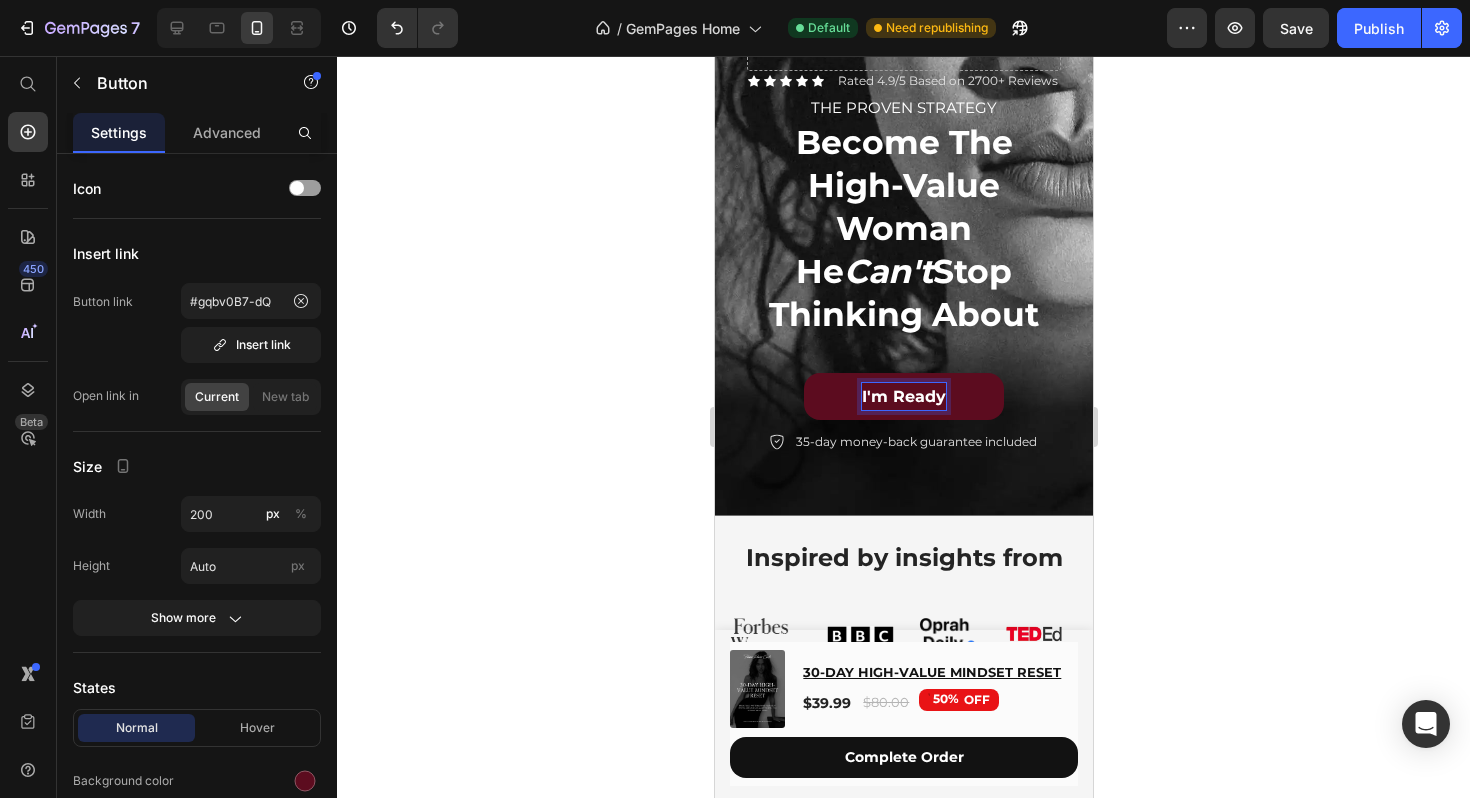 click on "I'm Ready" at bounding box center [903, 396] 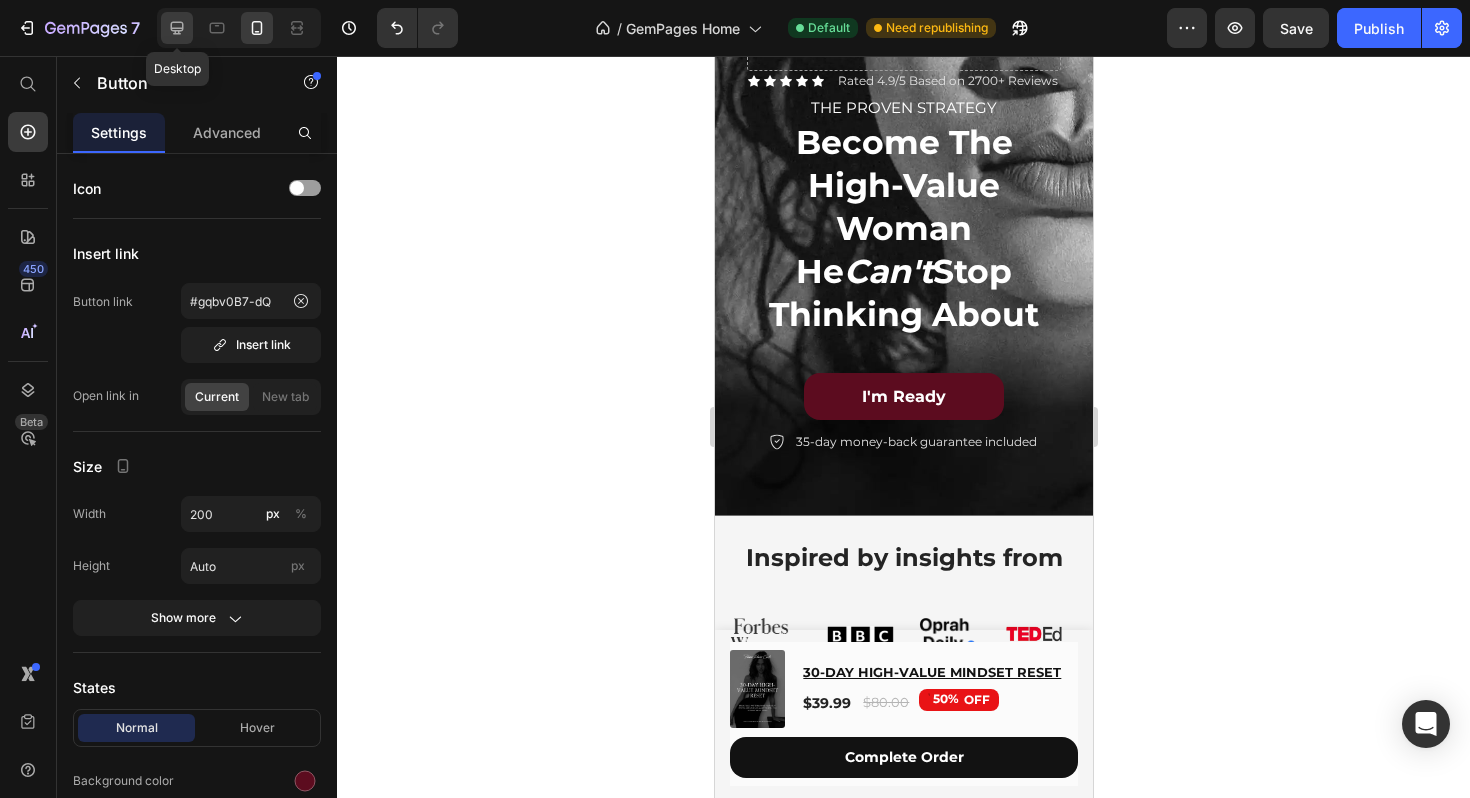 click 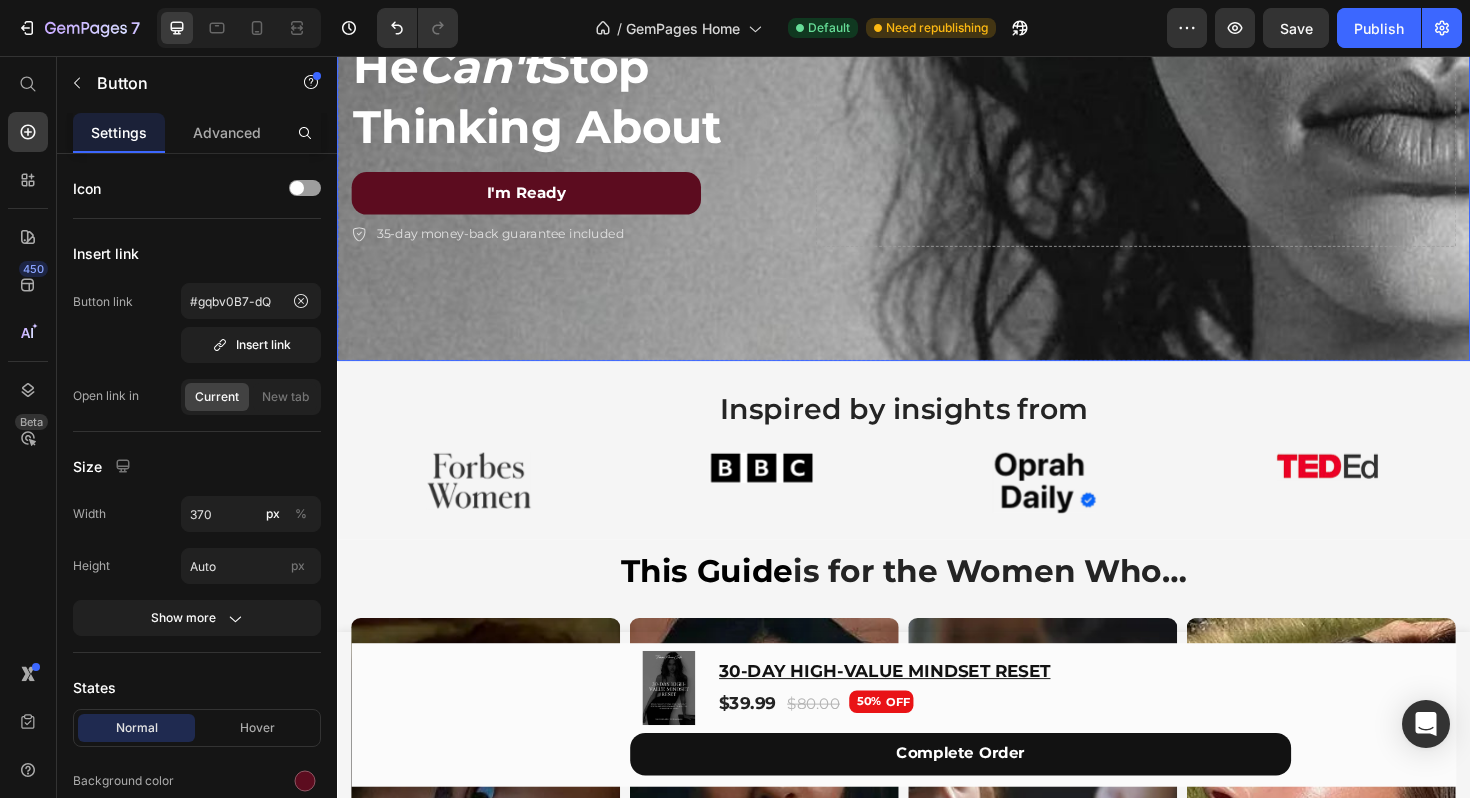 scroll, scrollTop: 445, scrollLeft: 0, axis: vertical 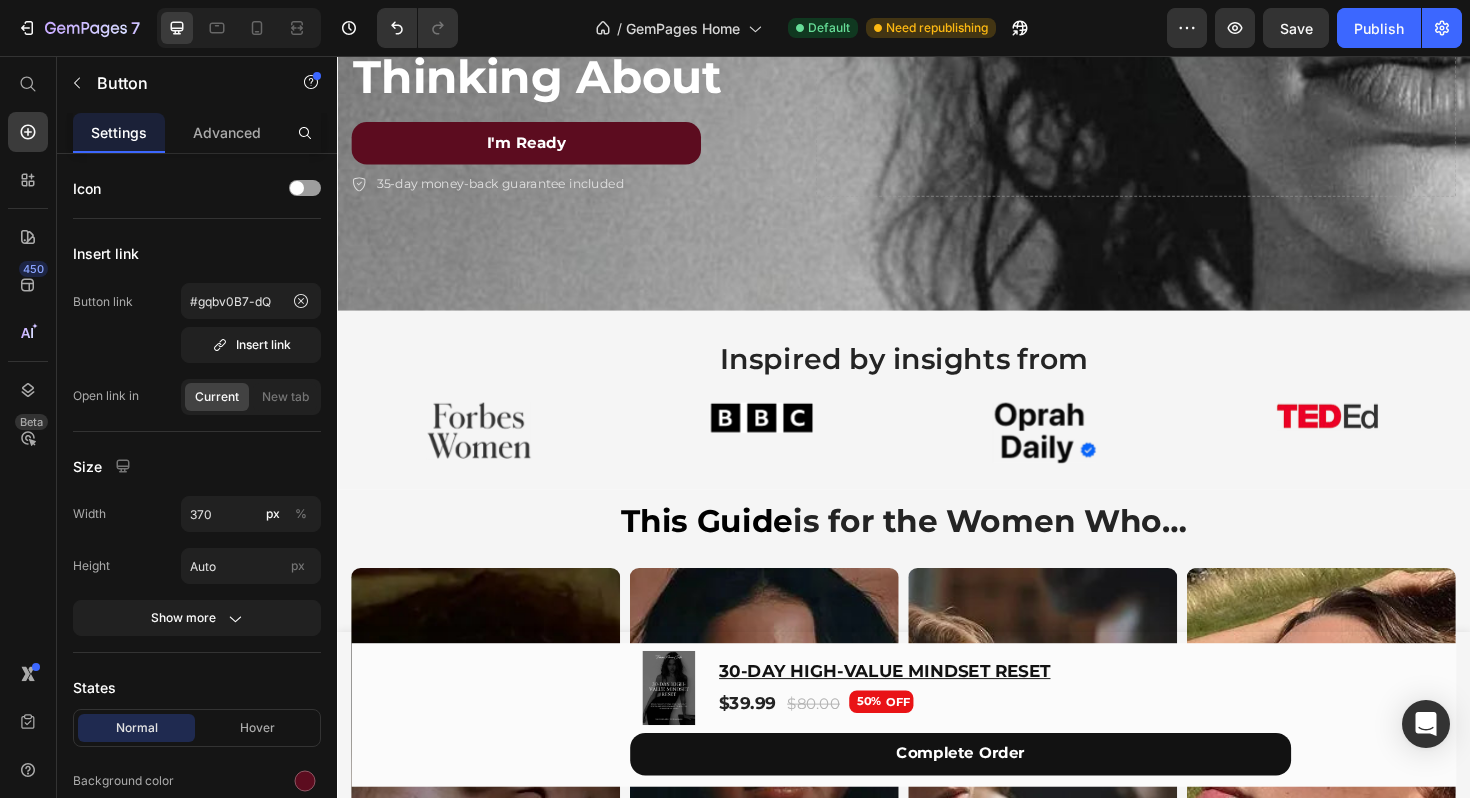 click on "I'm Ready" at bounding box center (537, 148) 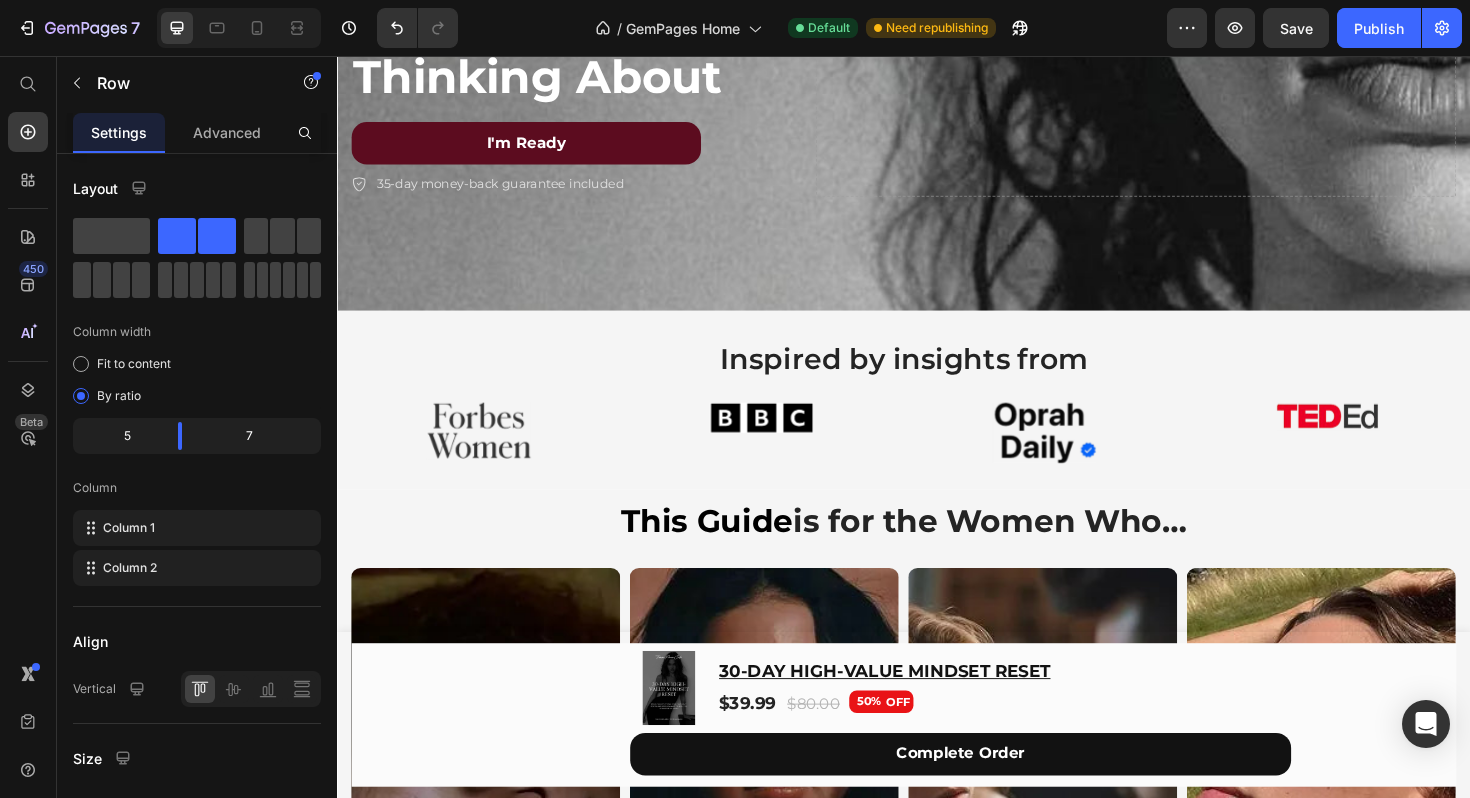 click on "Icon Icon Icon Icon Icon Icon List Rated 4.9/5 Based on 2700+ Reviews Text Block Row THE PROVEN STRATEGY Text Block Become The High-Value Woman  He  Can't  Stop Thinking About Heading I'm Ready Button
35-day money-back guarantee included  Item List" at bounding box center [594, -11] 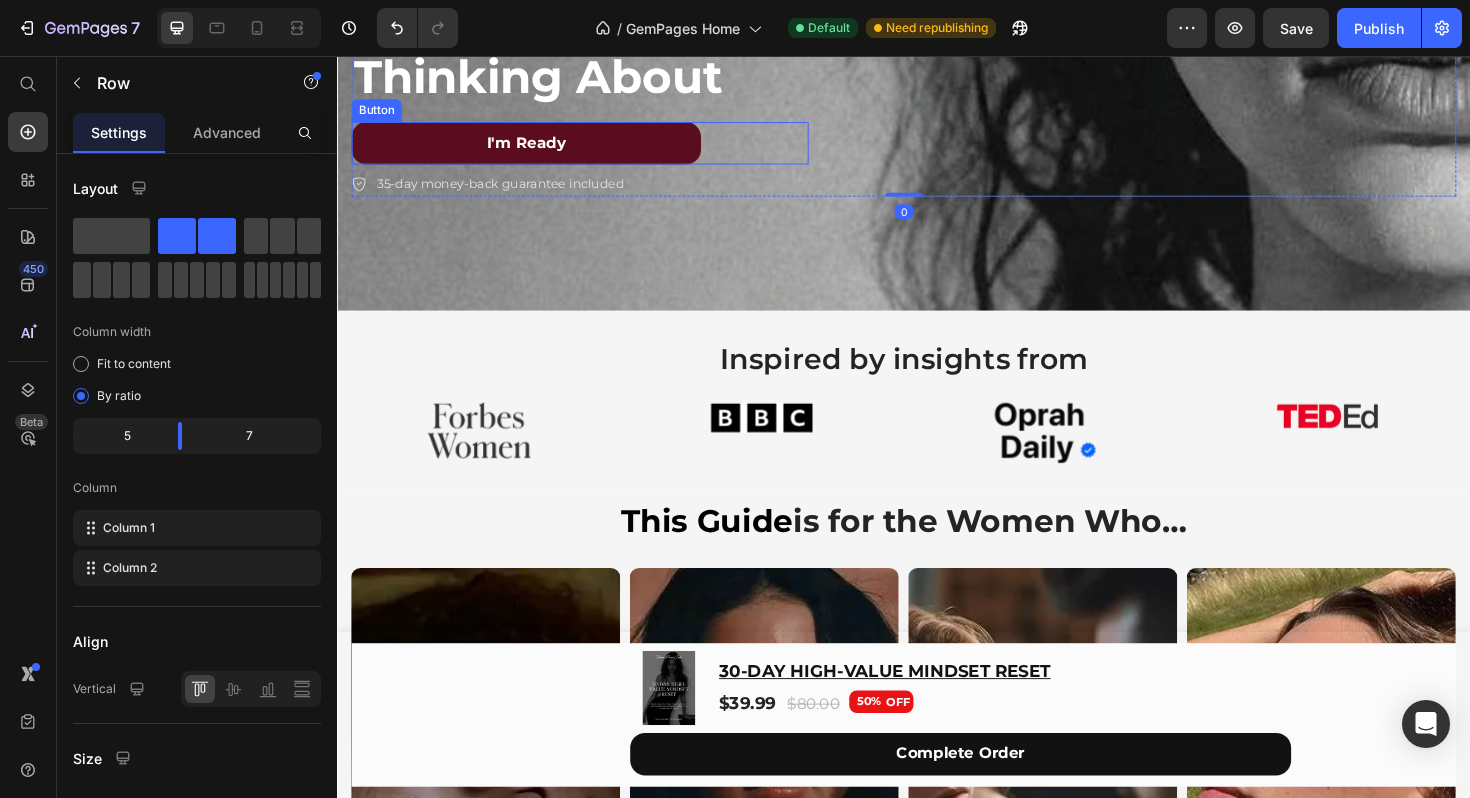 click on "I'm Ready Button" at bounding box center [594, 148] 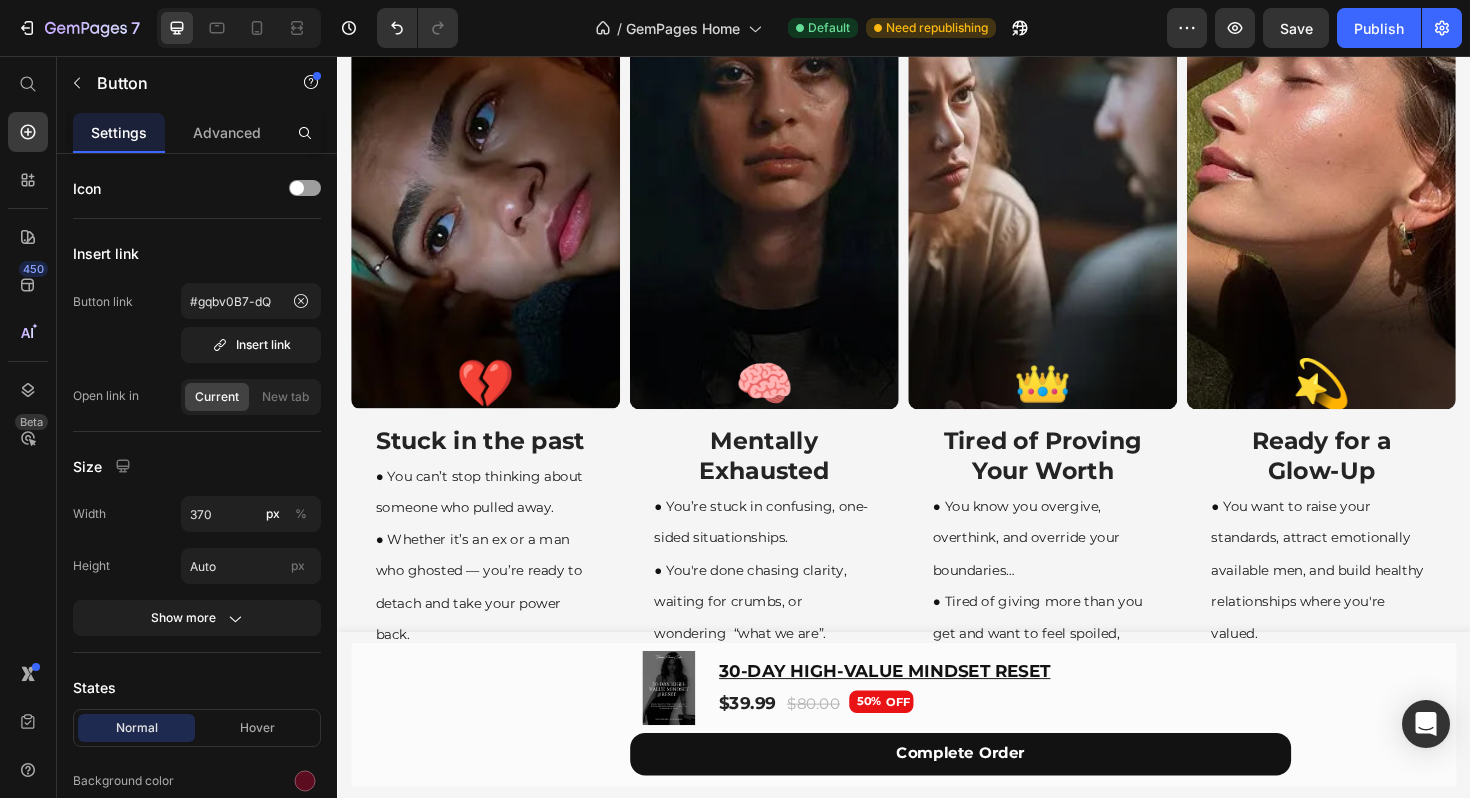 scroll, scrollTop: 0, scrollLeft: 0, axis: both 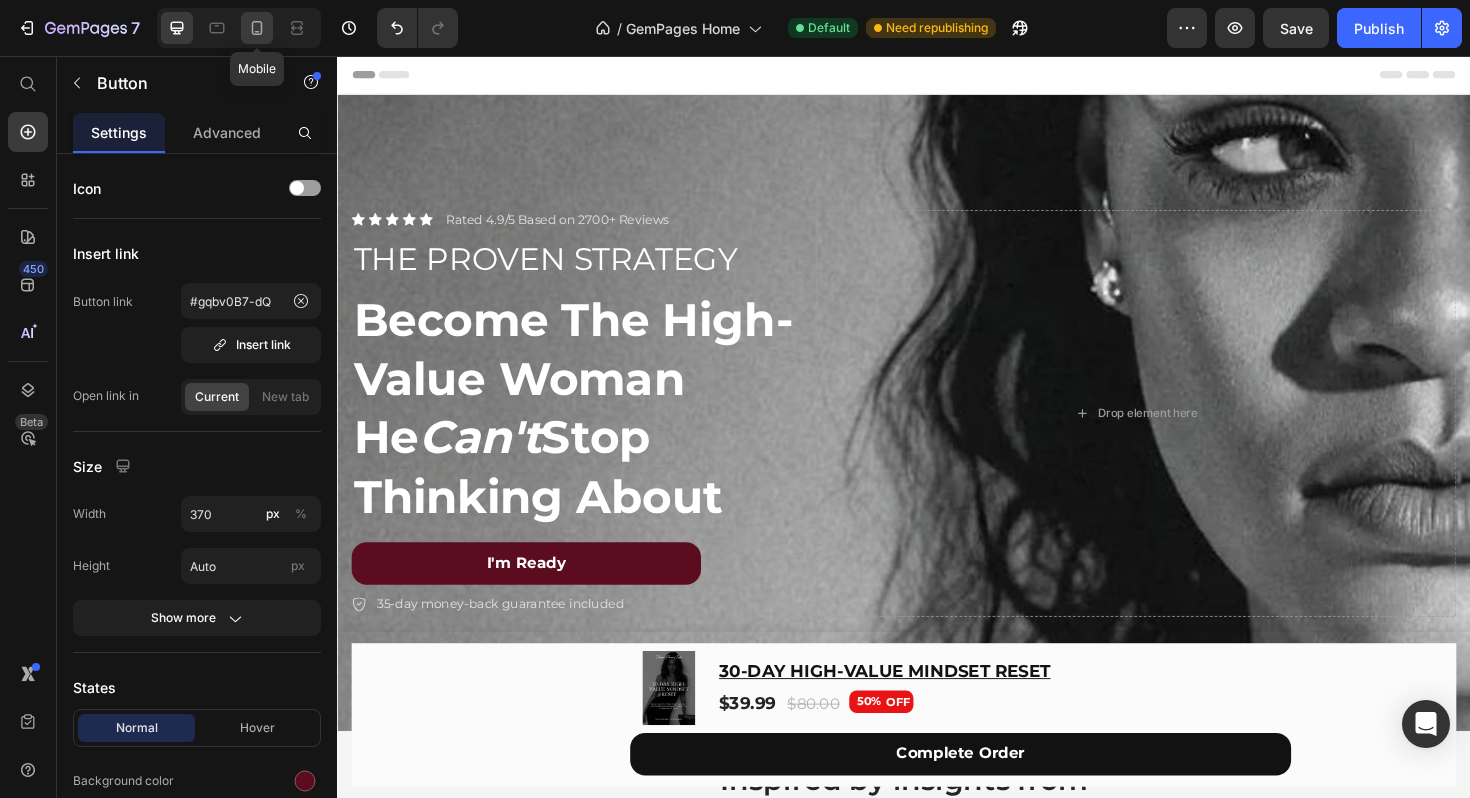 click 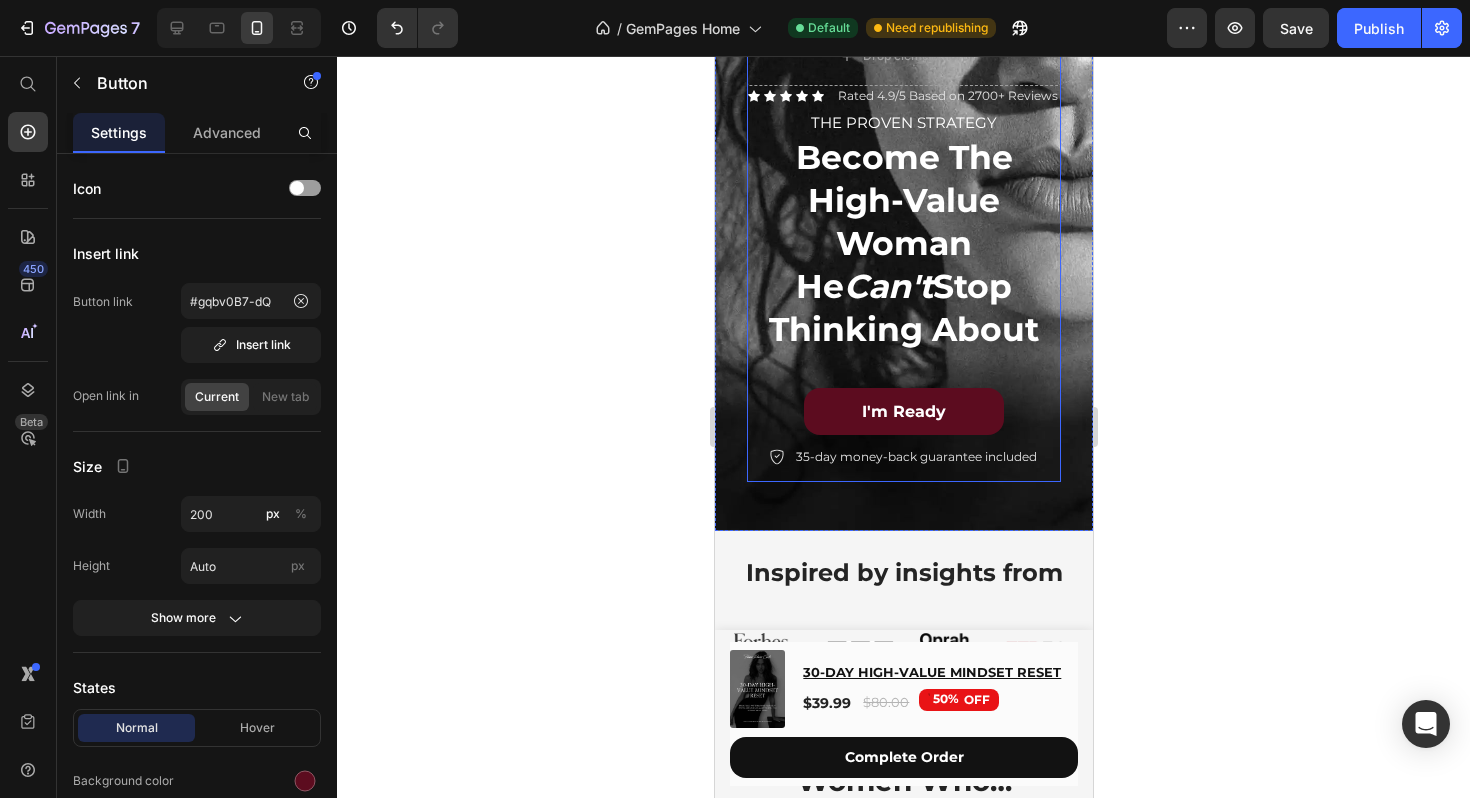 scroll, scrollTop: 0, scrollLeft: 0, axis: both 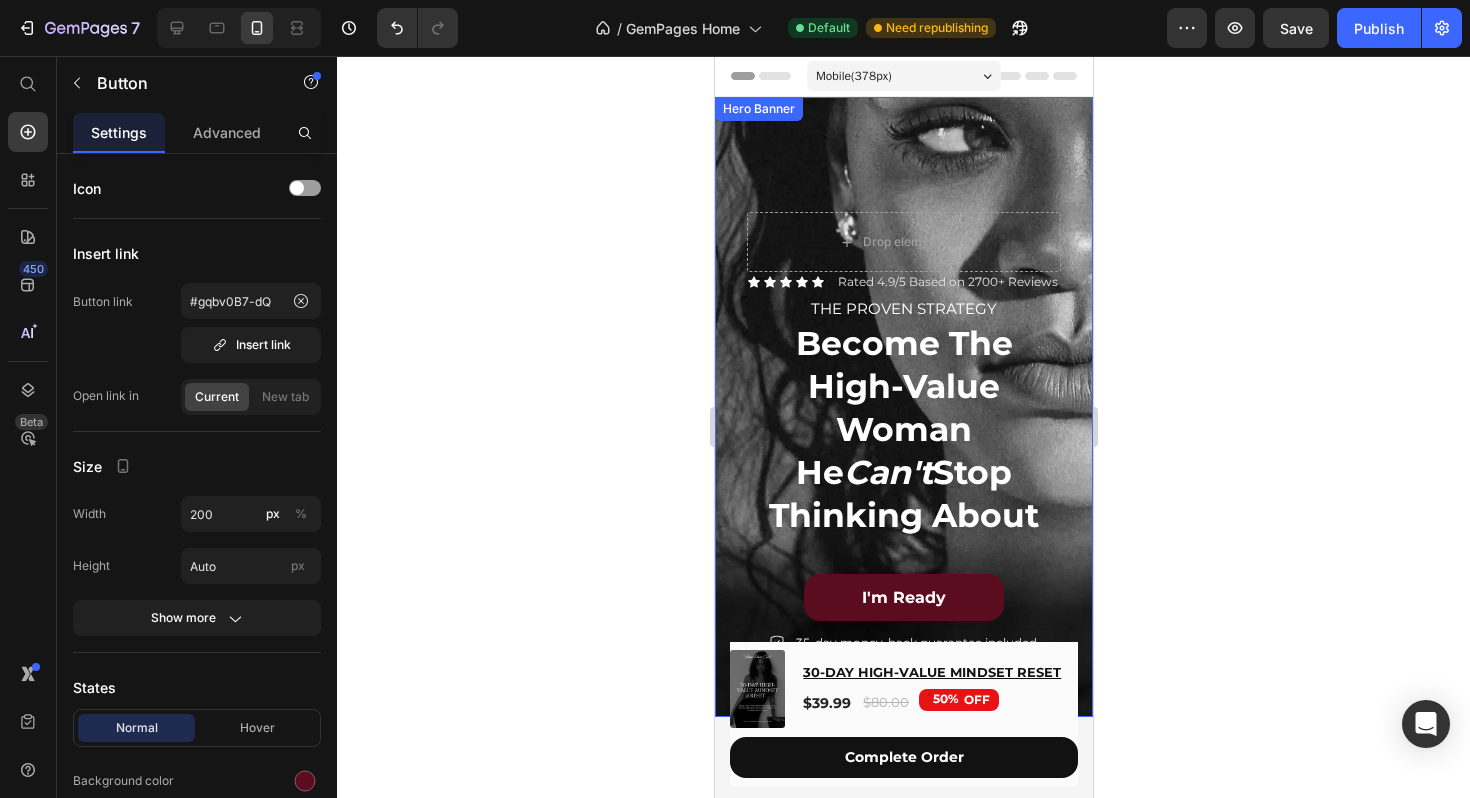 click at bounding box center [903, 407] 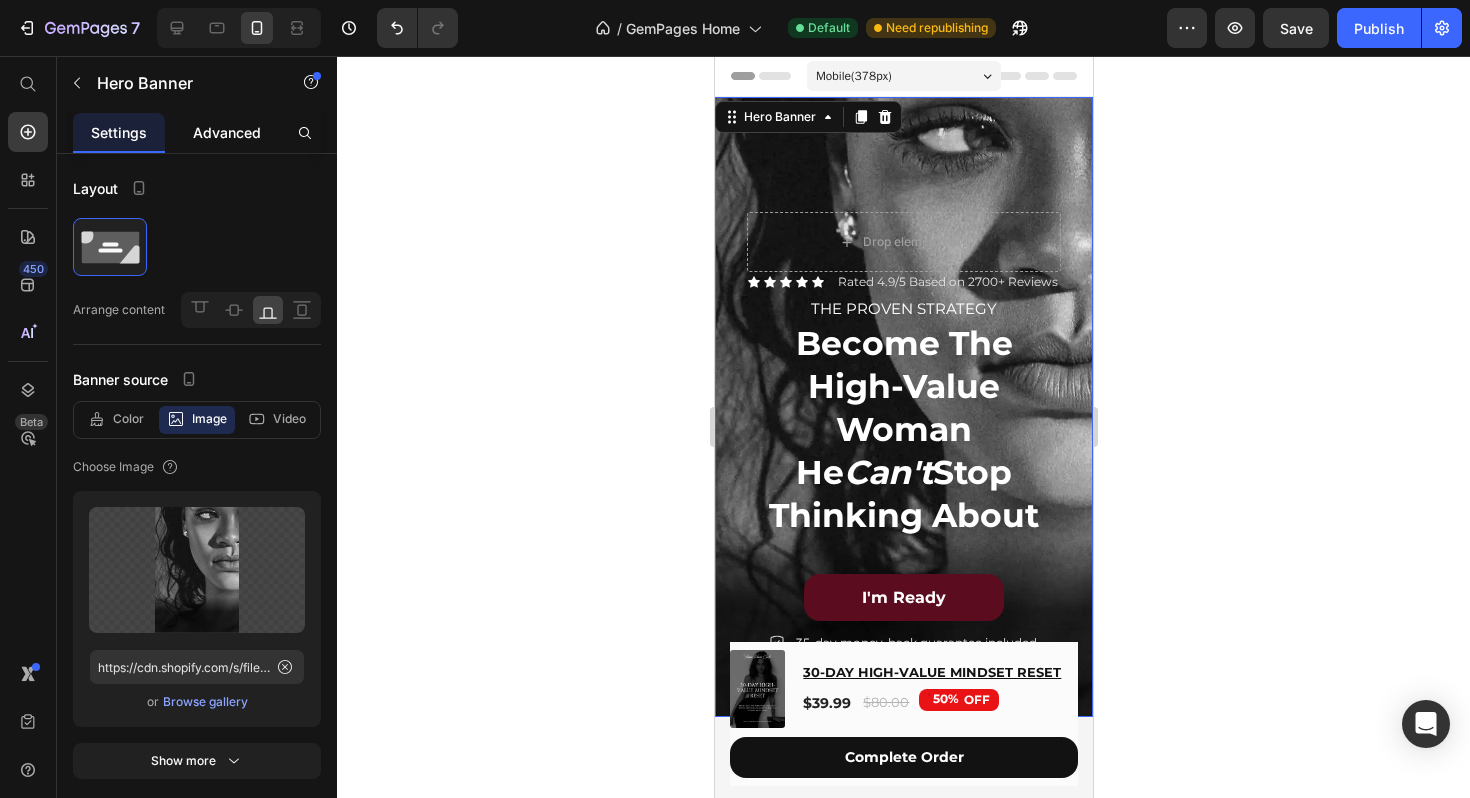 click on "Advanced" at bounding box center [227, 132] 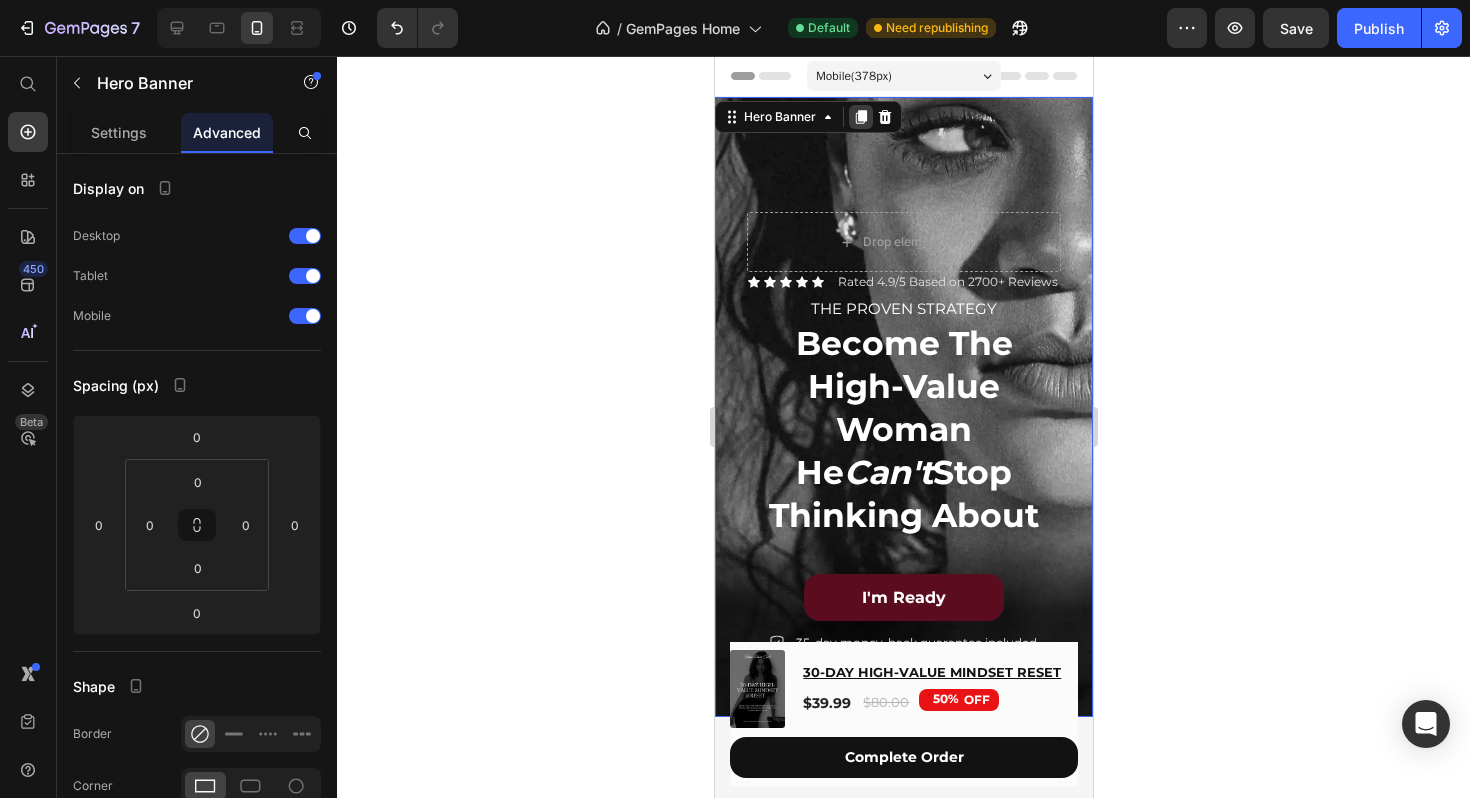 click 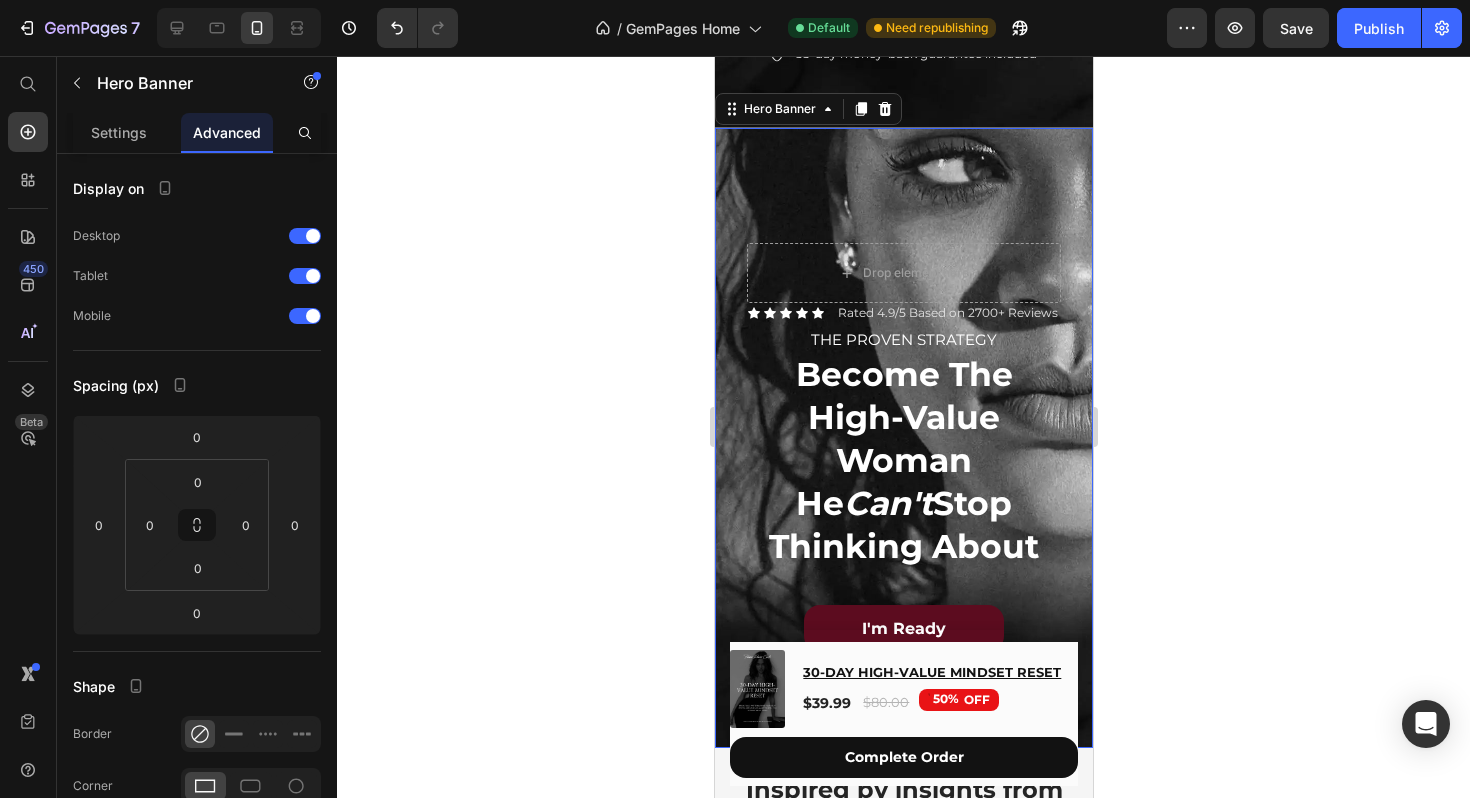 scroll, scrollTop: 591, scrollLeft: 0, axis: vertical 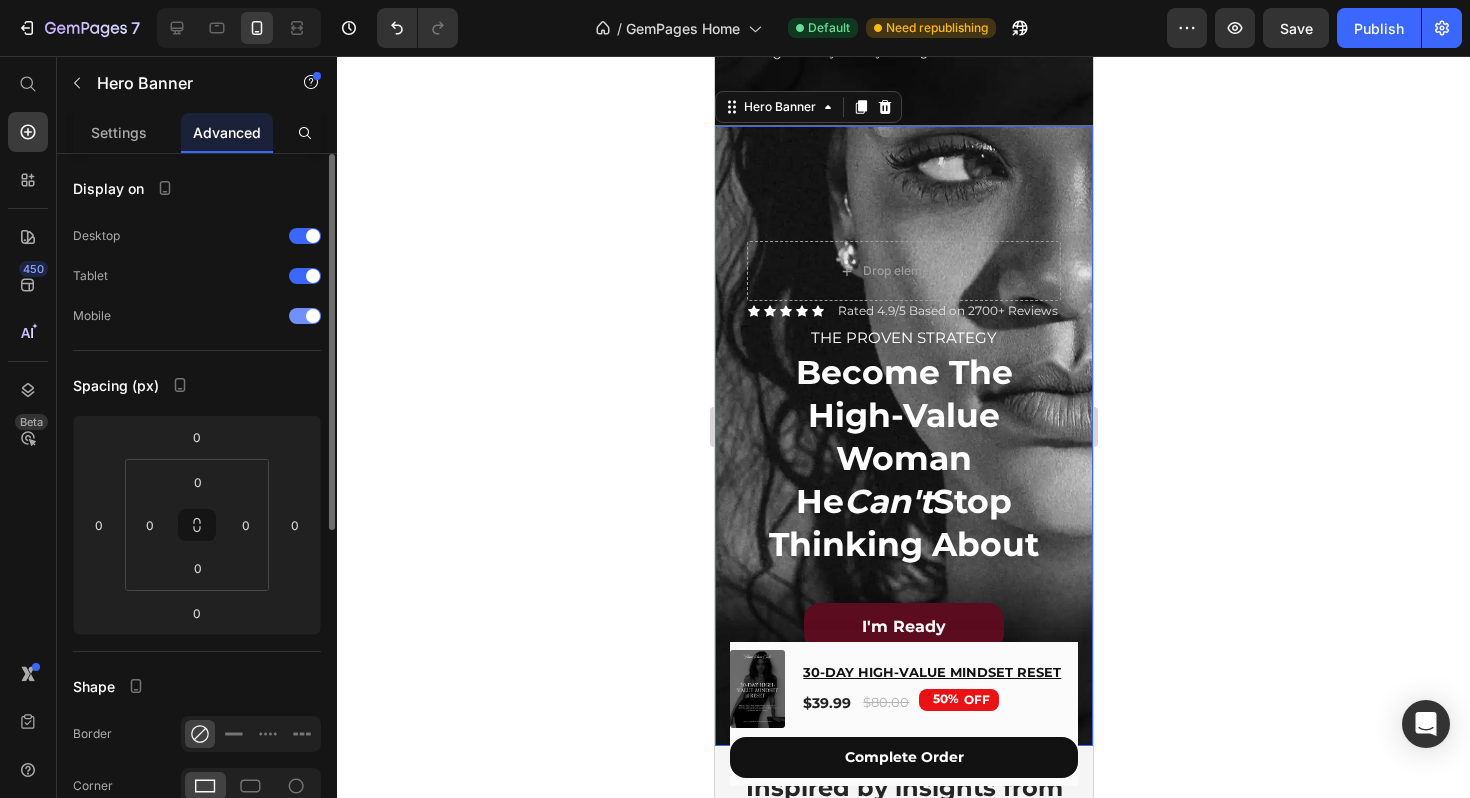 click at bounding box center (313, 316) 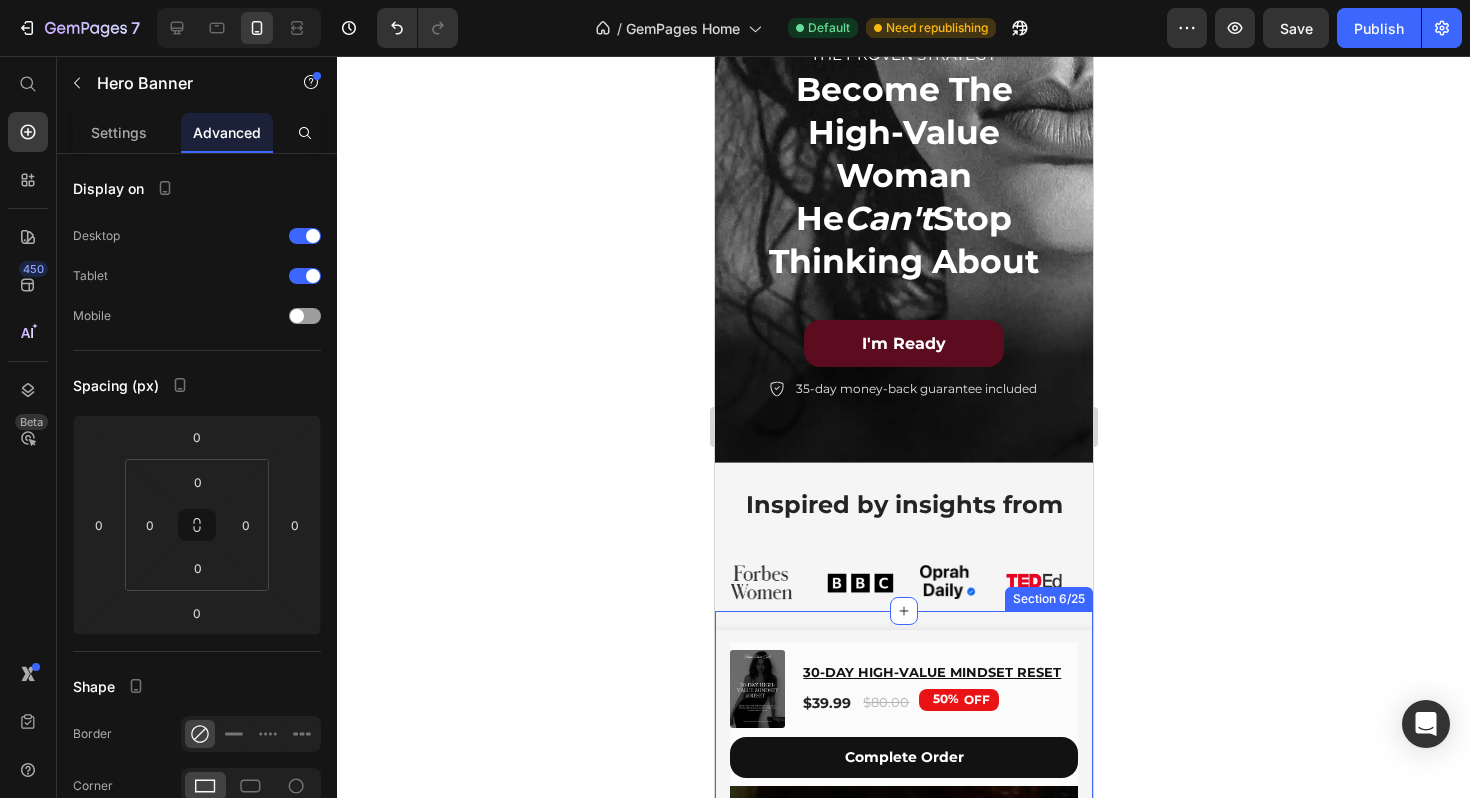 scroll, scrollTop: 0, scrollLeft: 0, axis: both 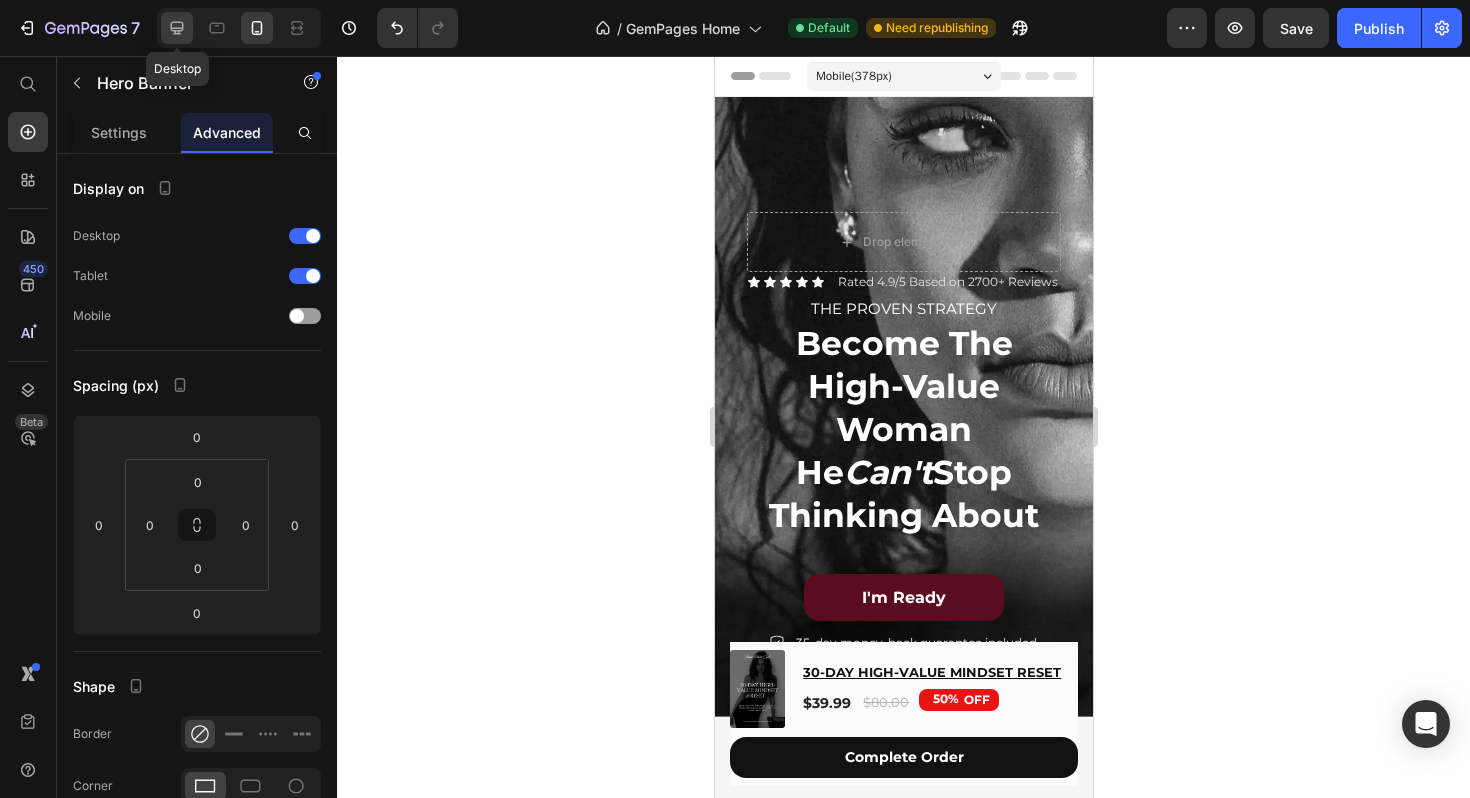 click 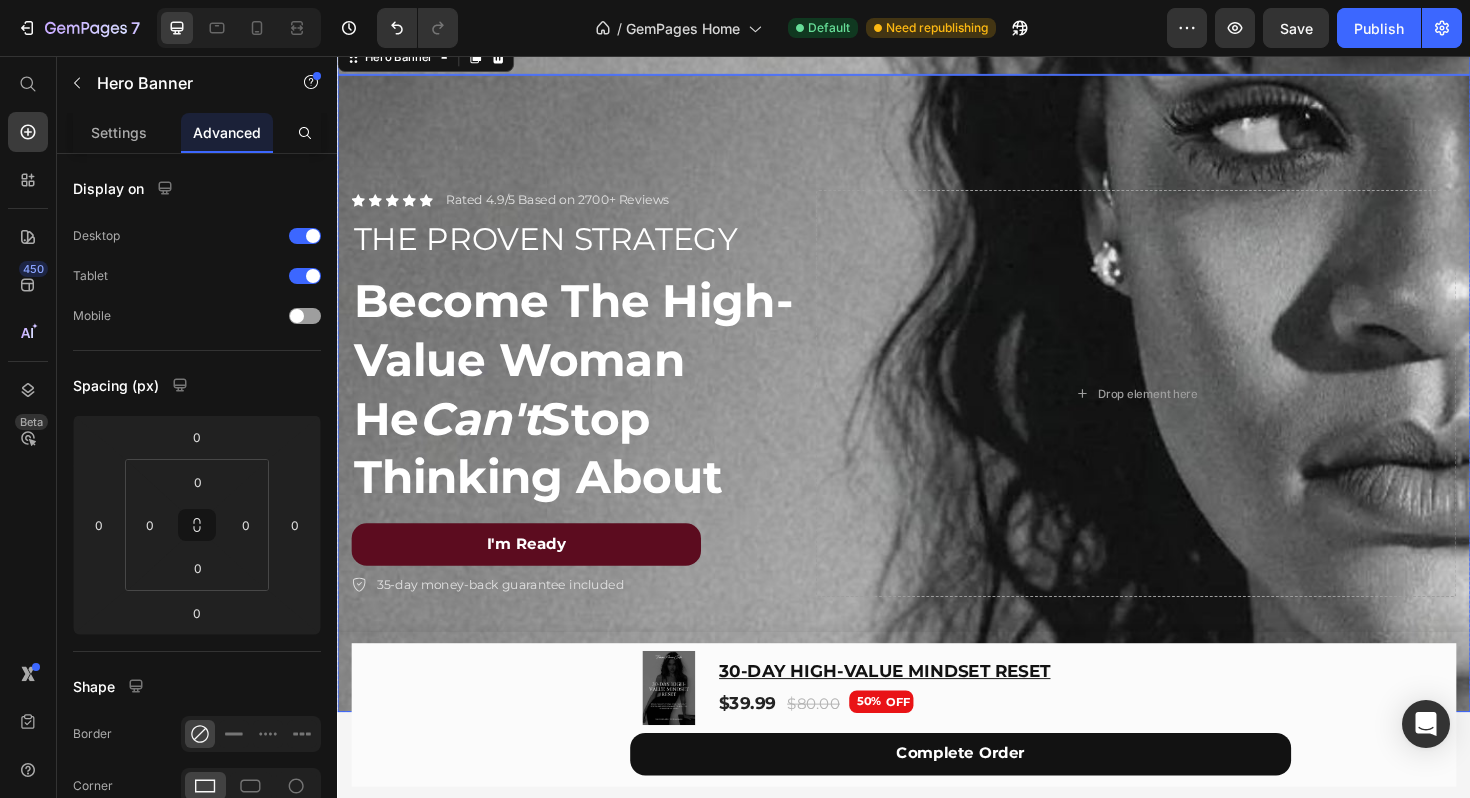 scroll, scrollTop: 270, scrollLeft: 0, axis: vertical 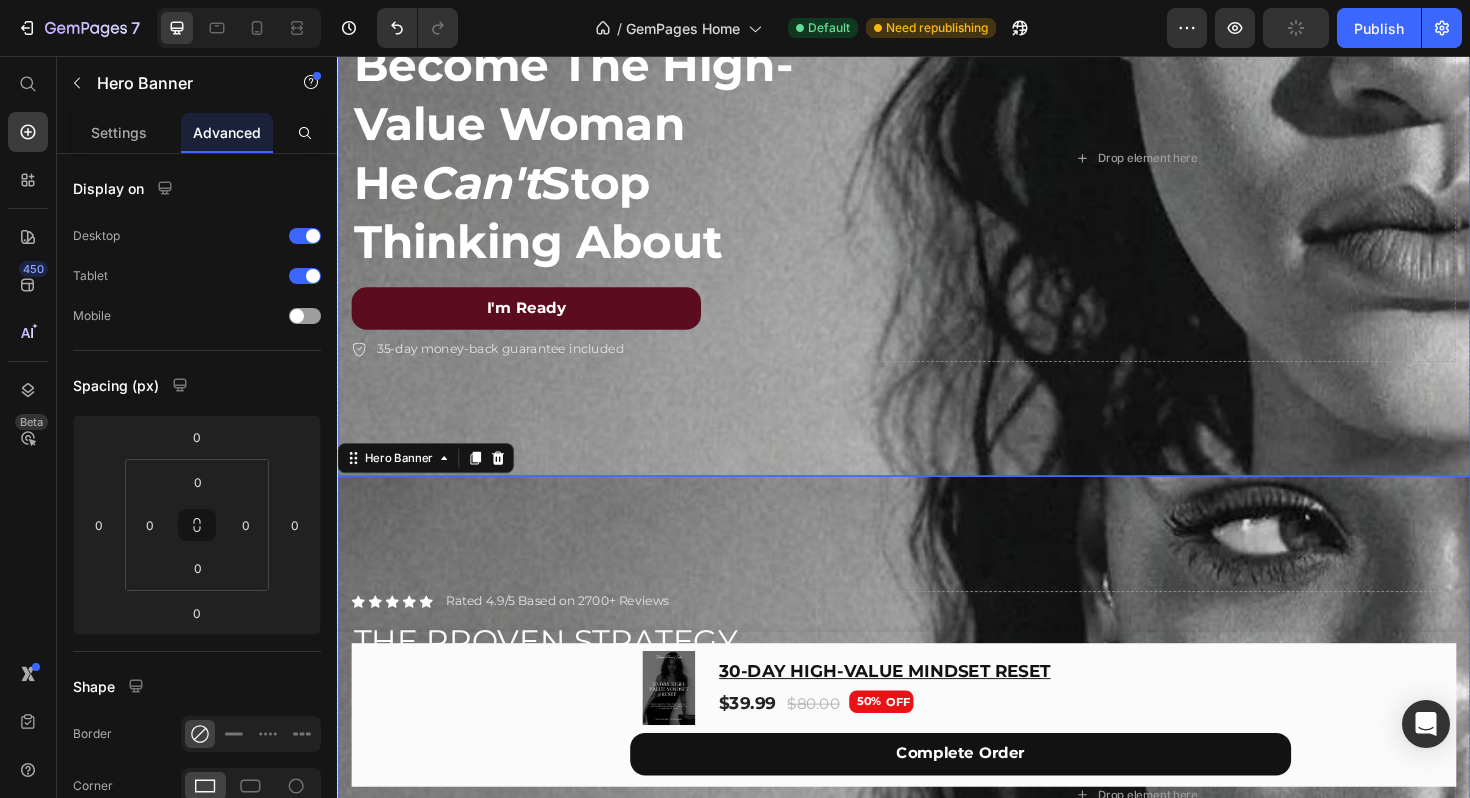 click at bounding box center [937, 164] 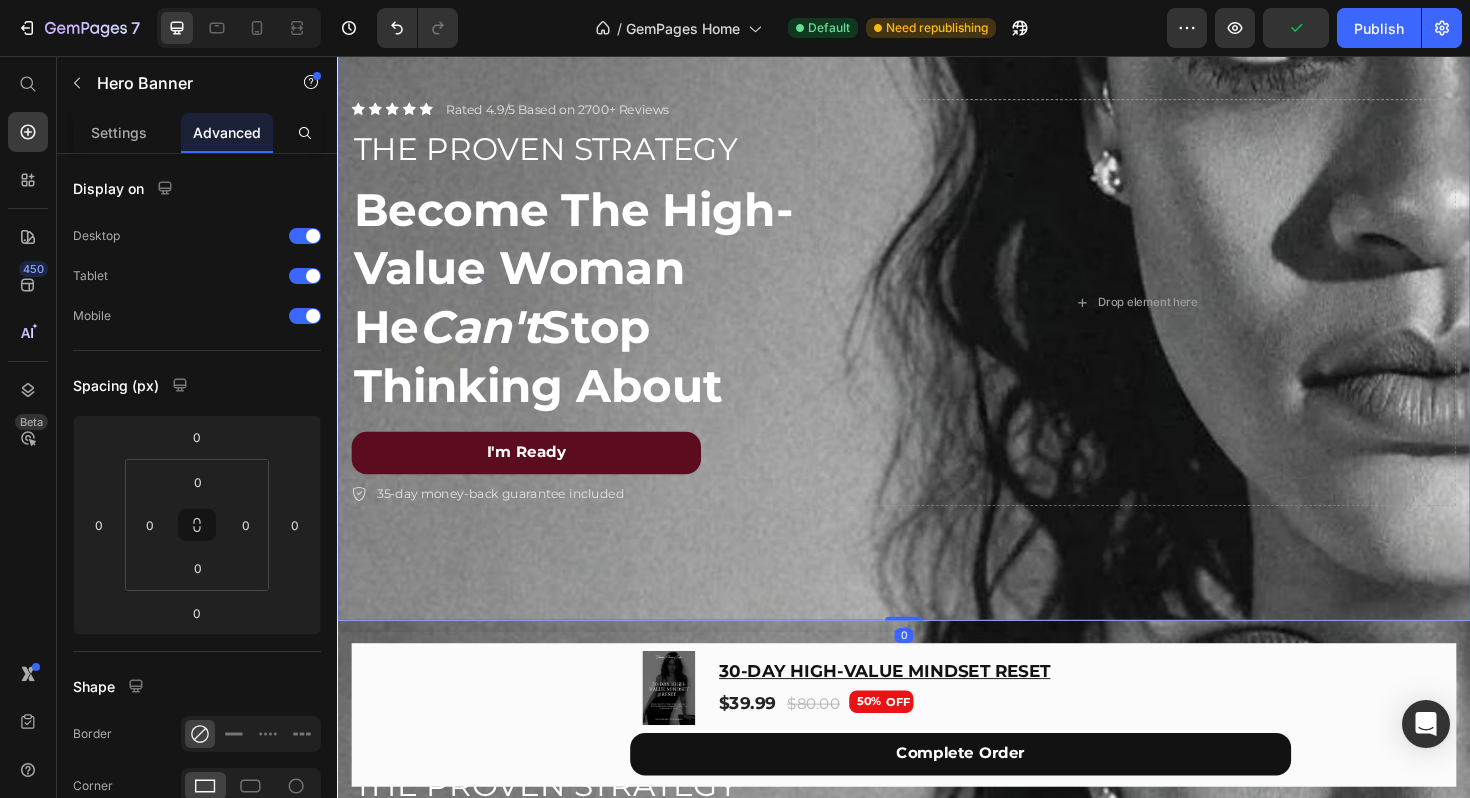 scroll, scrollTop: 0, scrollLeft: 0, axis: both 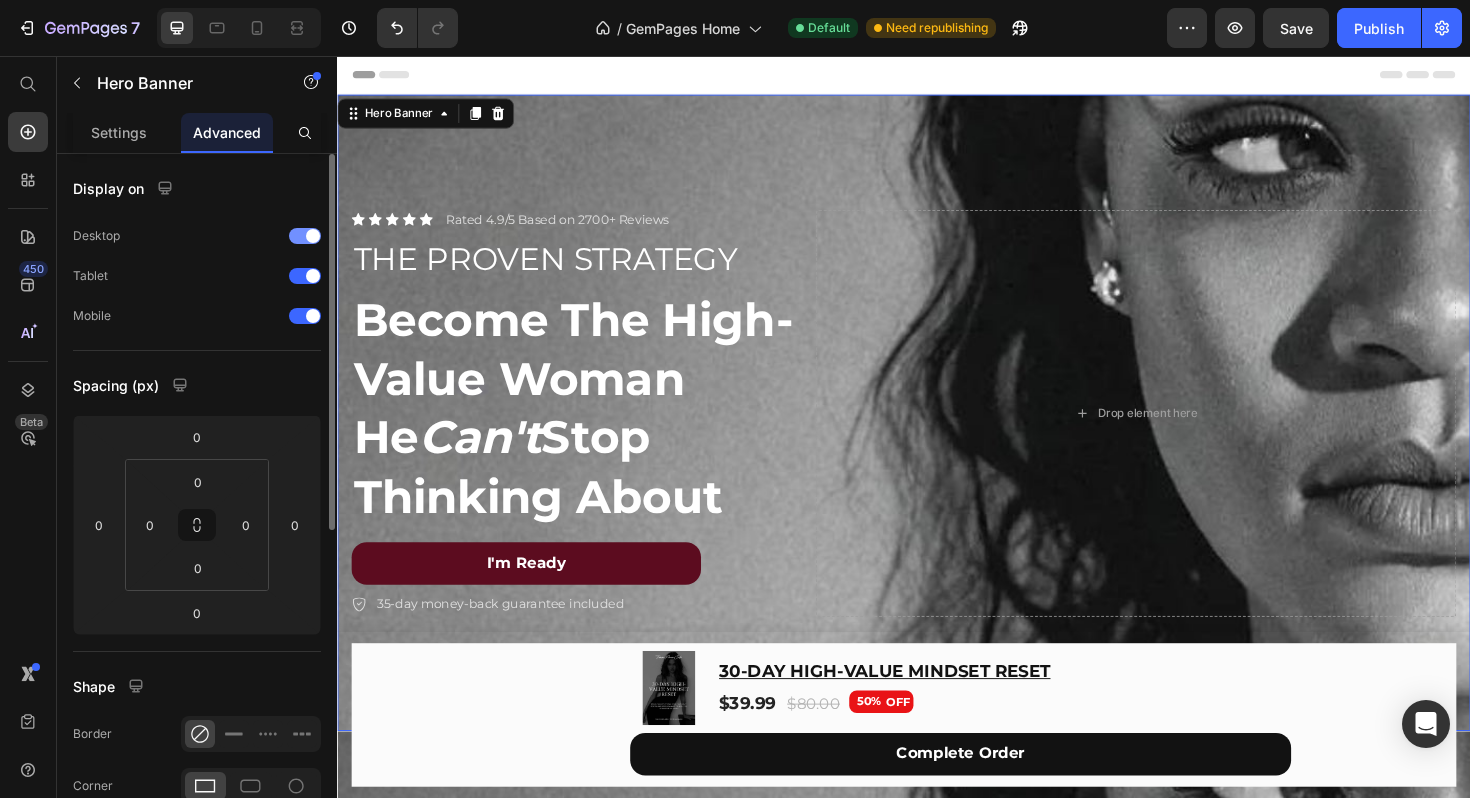 click at bounding box center [305, 236] 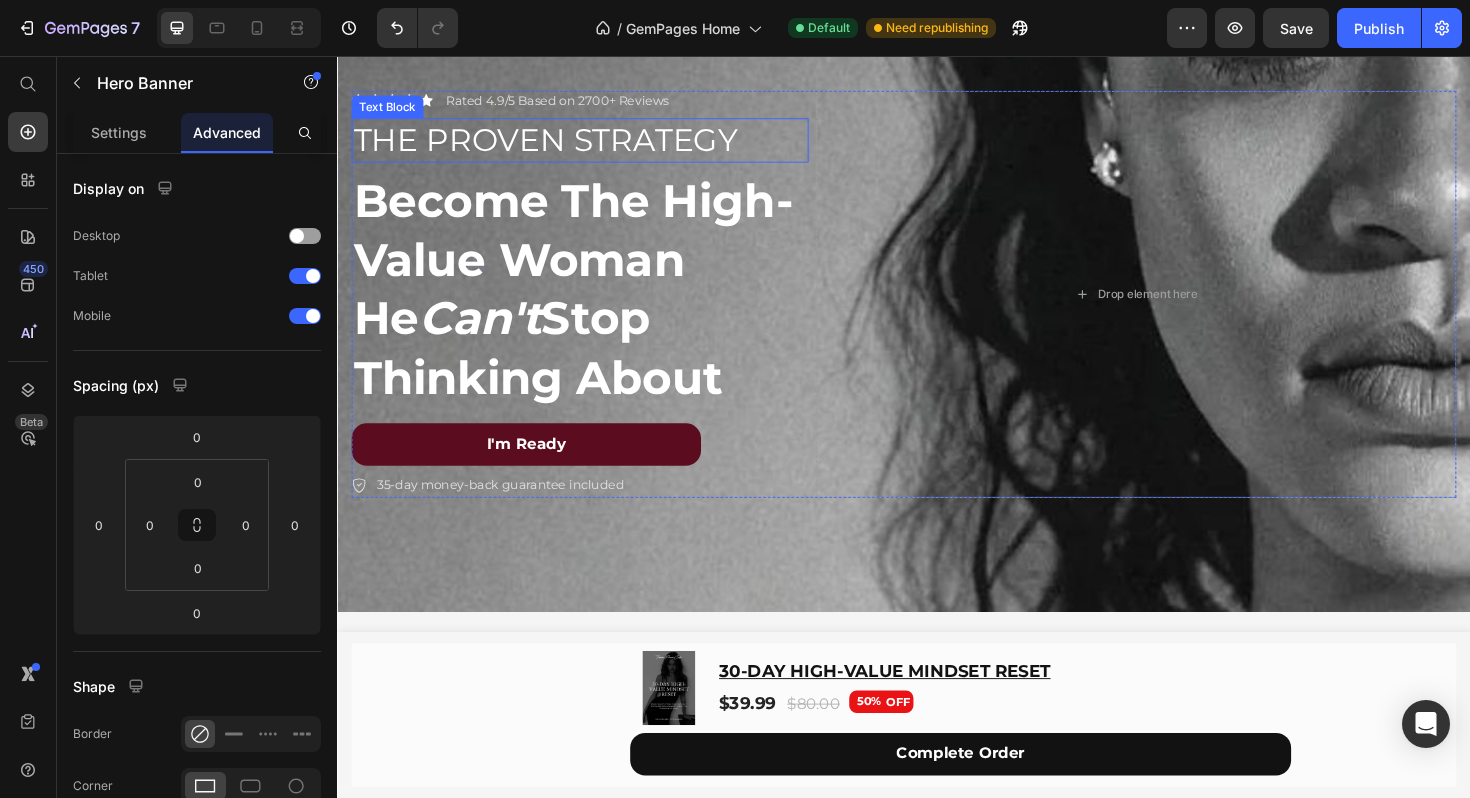 scroll, scrollTop: 0, scrollLeft: 0, axis: both 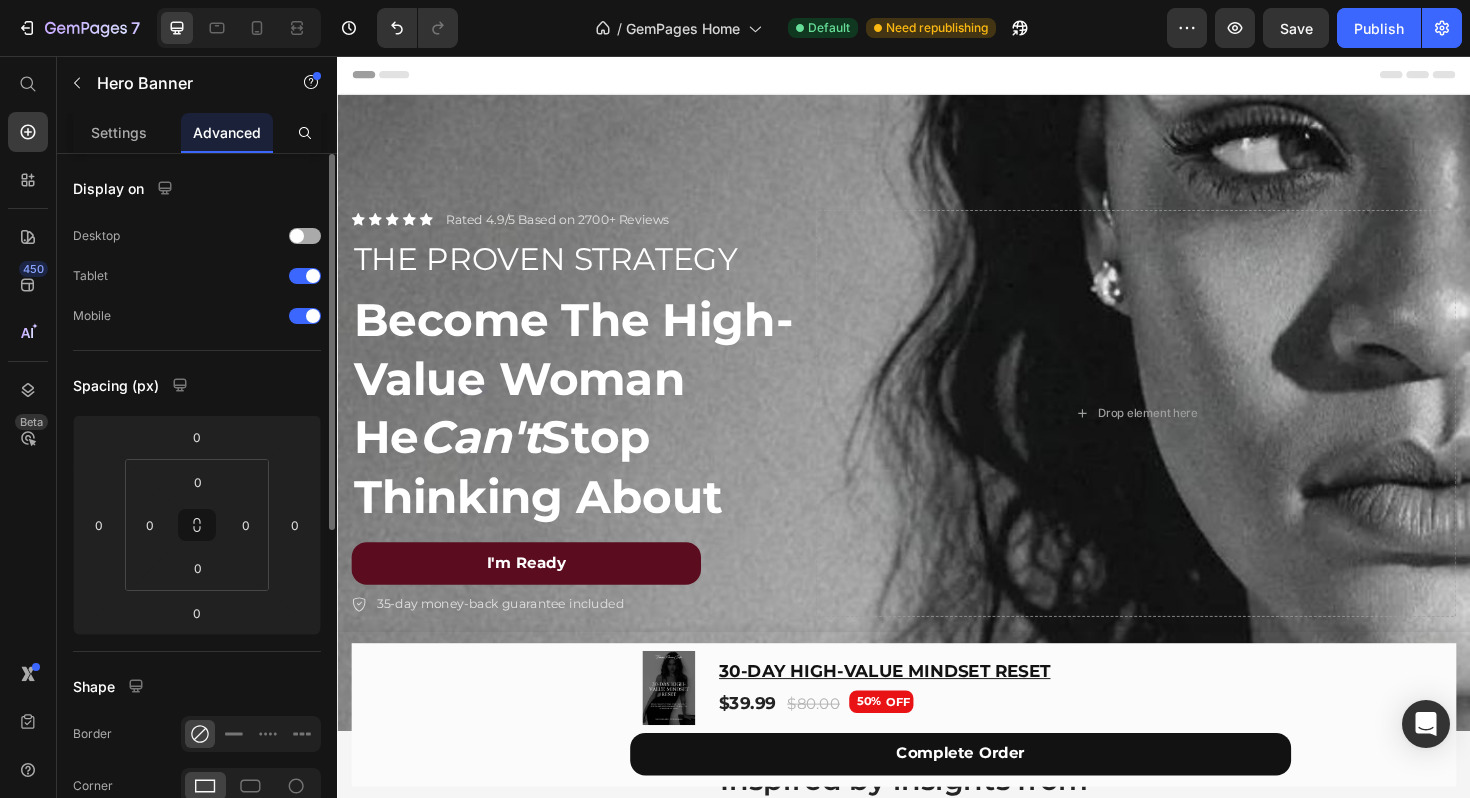 click at bounding box center [297, 236] 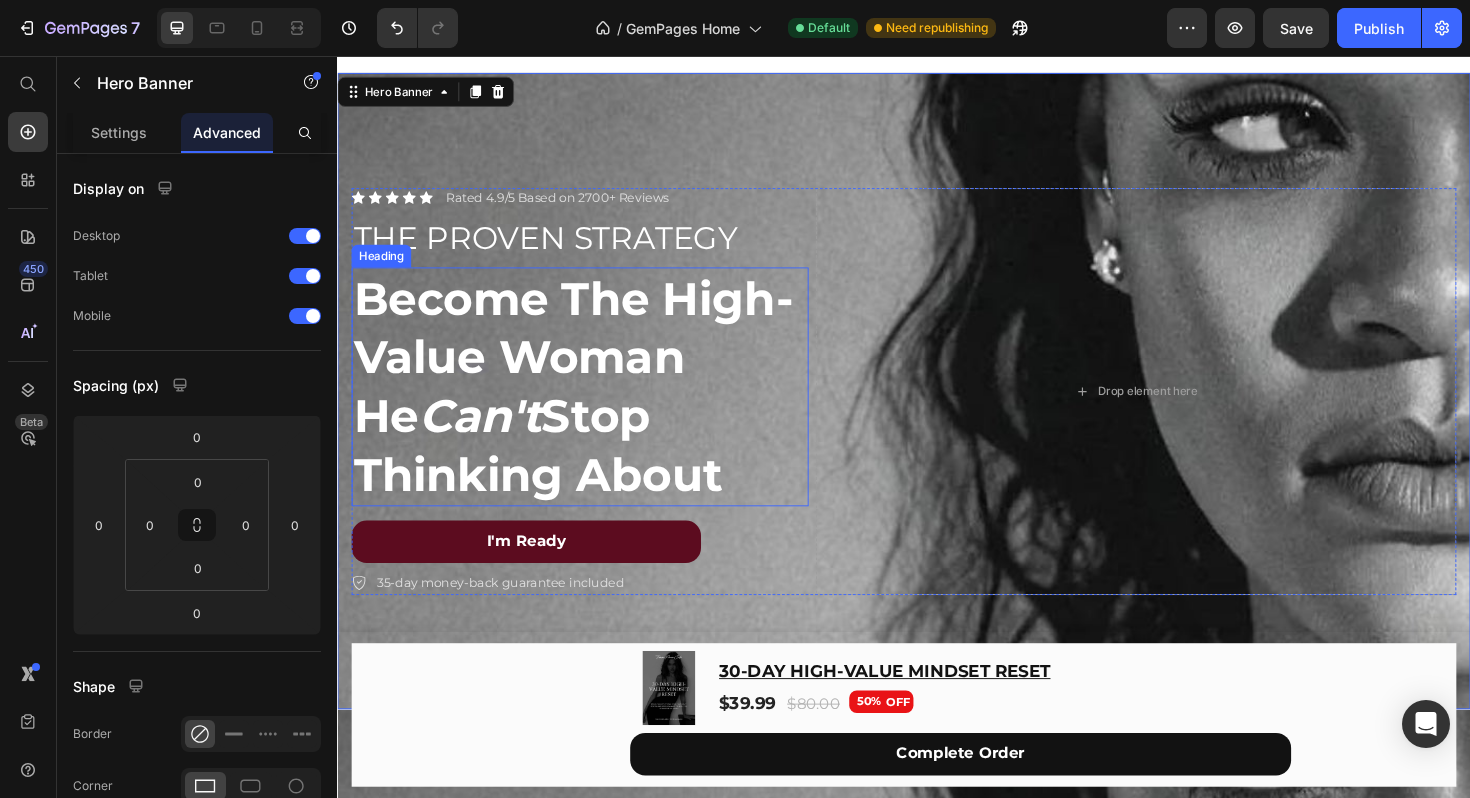 scroll, scrollTop: 0, scrollLeft: 0, axis: both 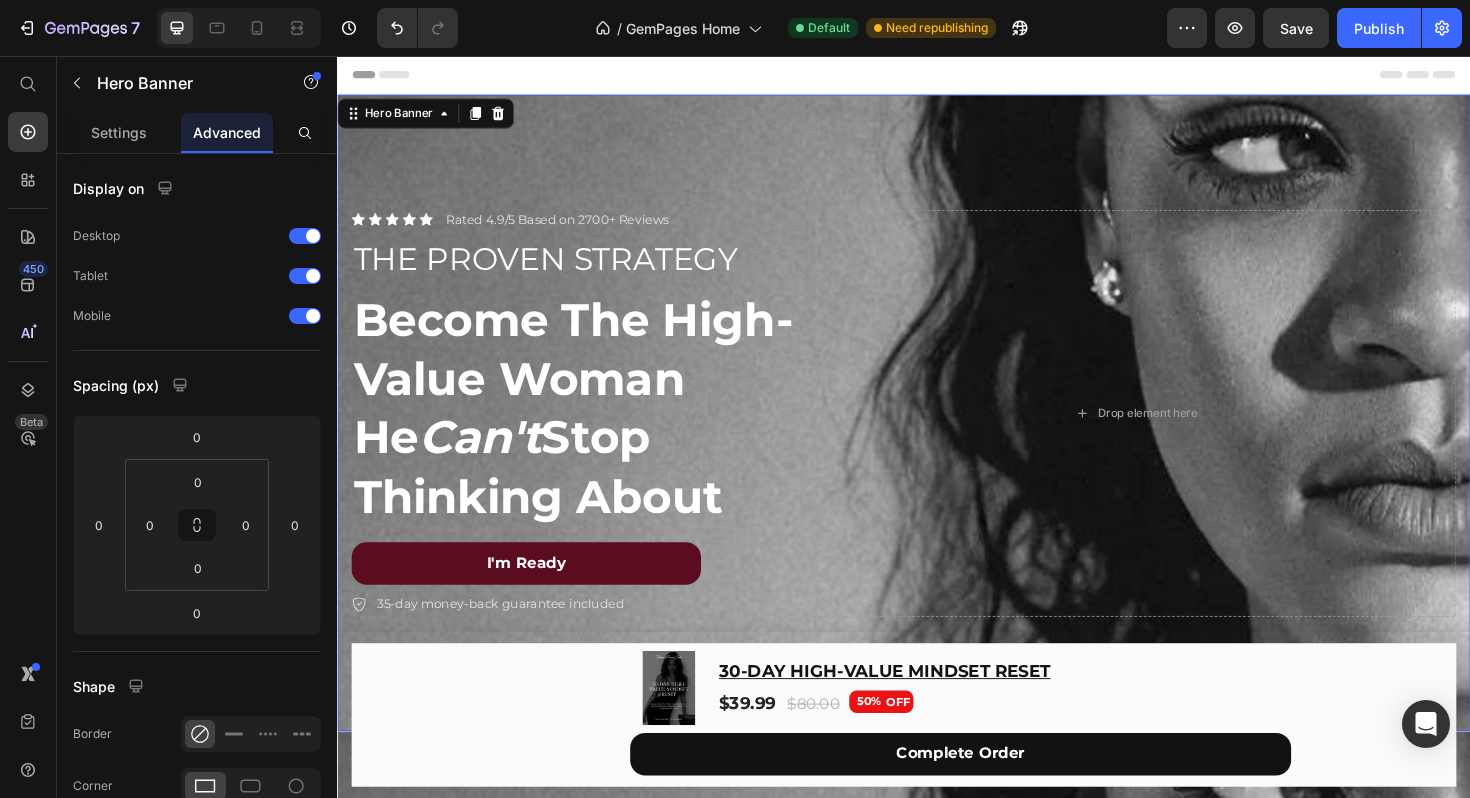 click at bounding box center (937, 434) 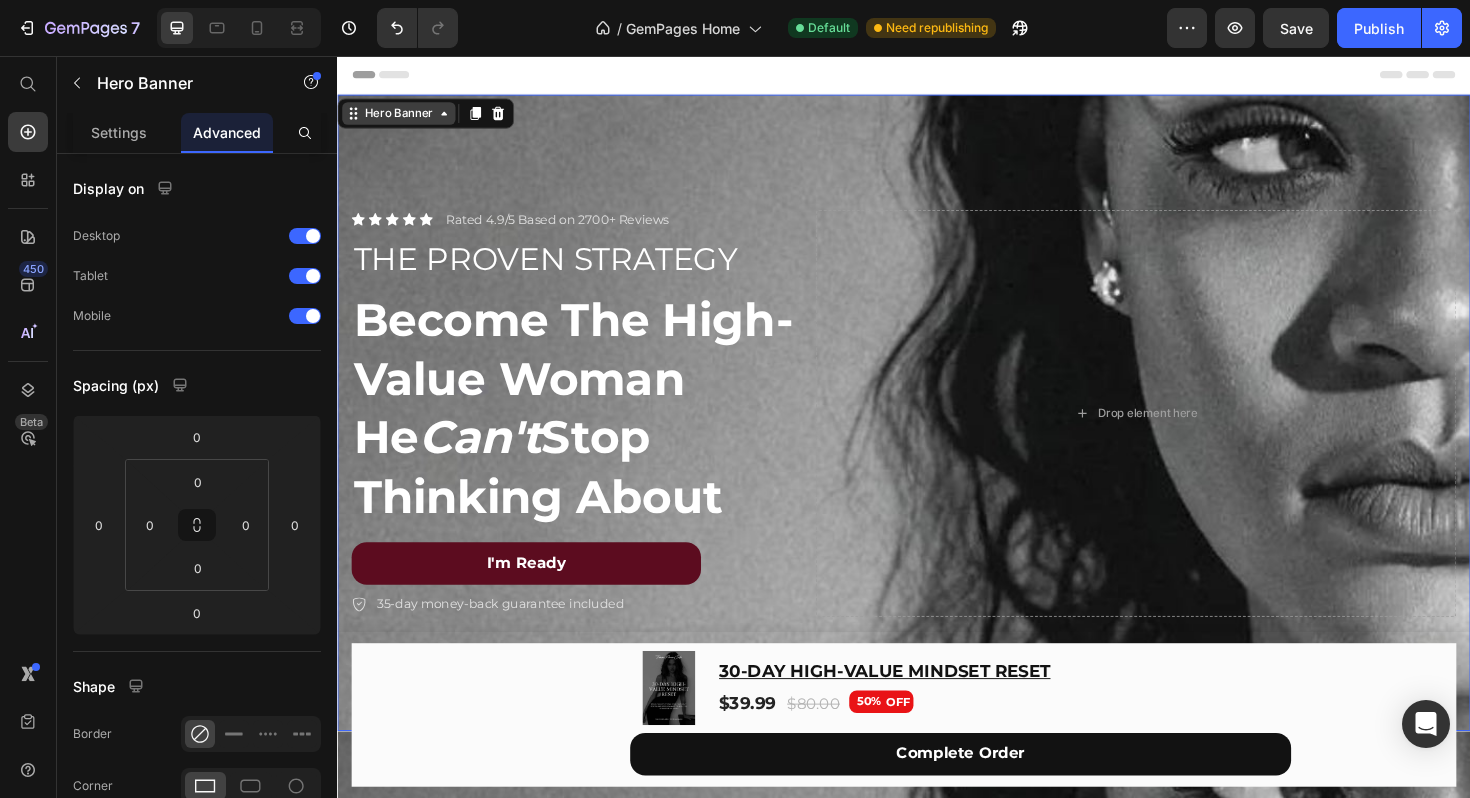 click on "Hero Banner" at bounding box center (402, 117) 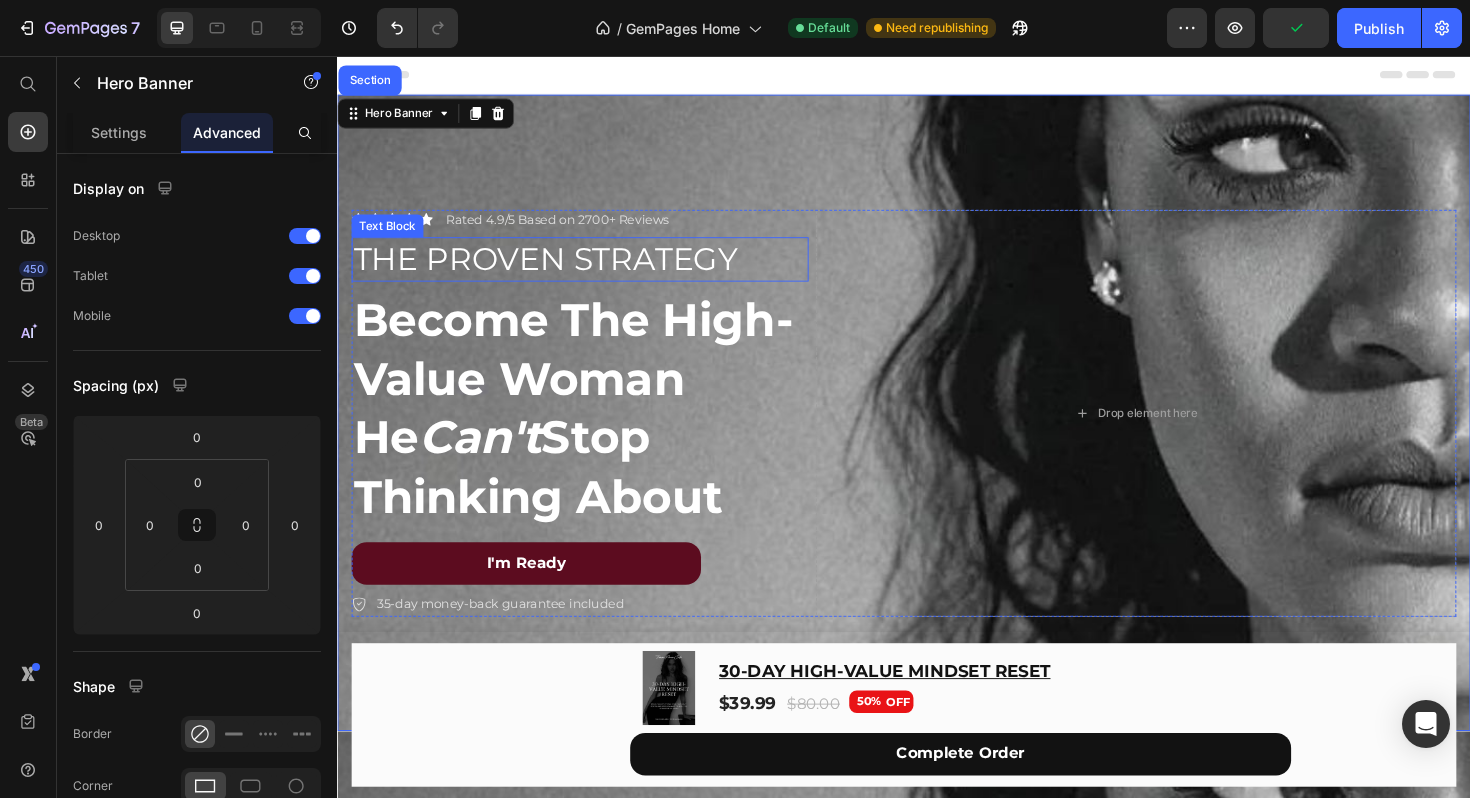 scroll, scrollTop: 339, scrollLeft: 0, axis: vertical 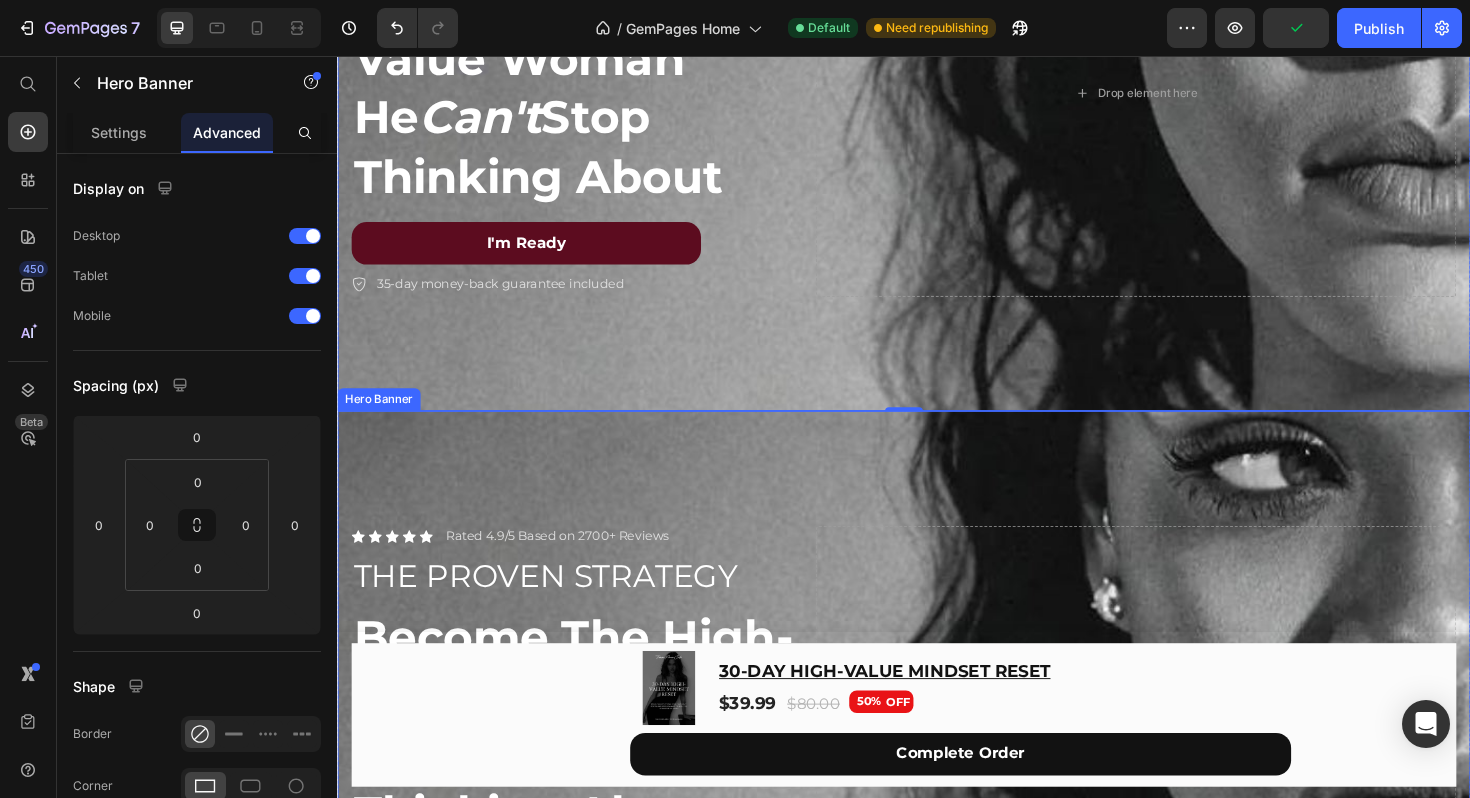click at bounding box center [937, 769] 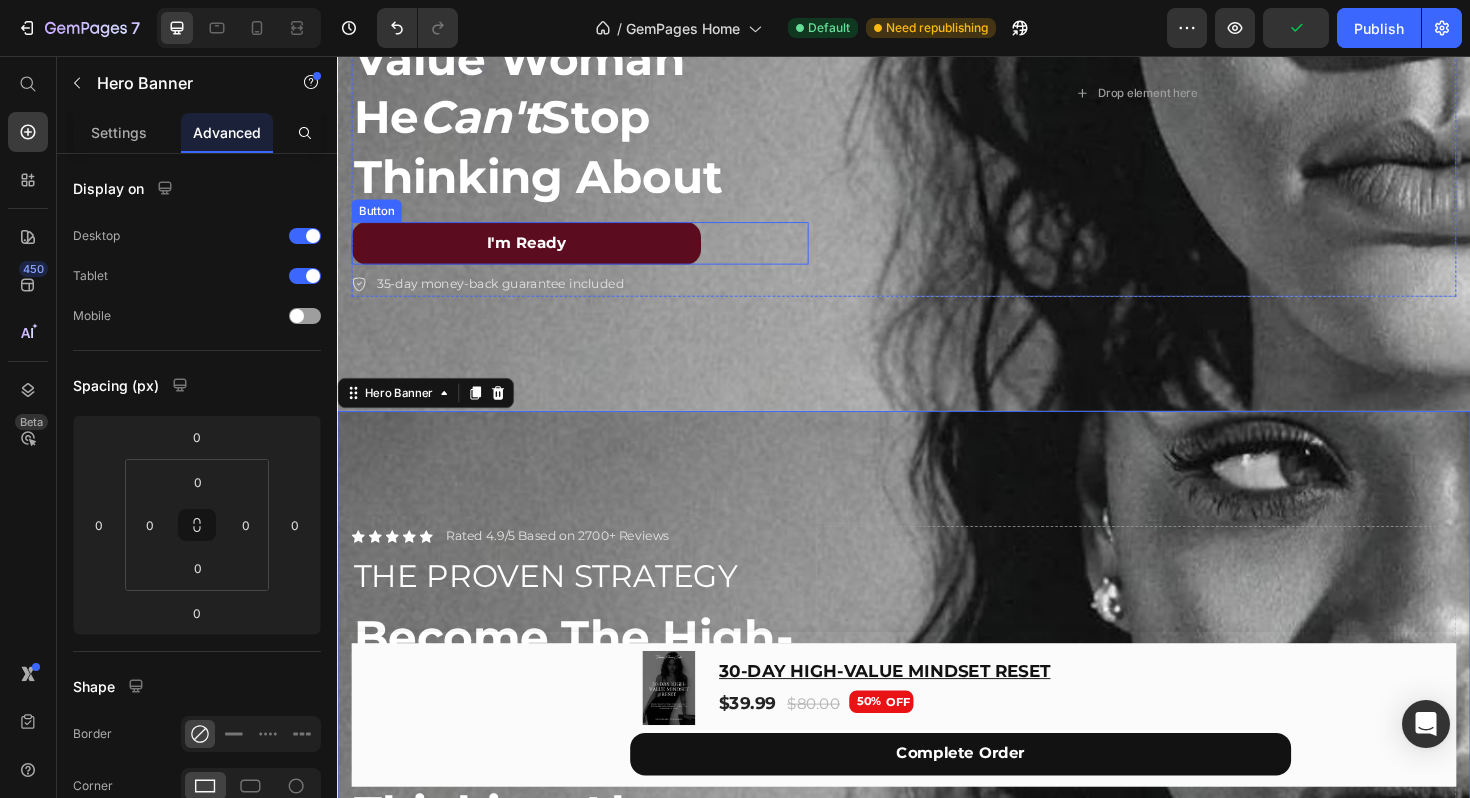 scroll, scrollTop: 0, scrollLeft: 0, axis: both 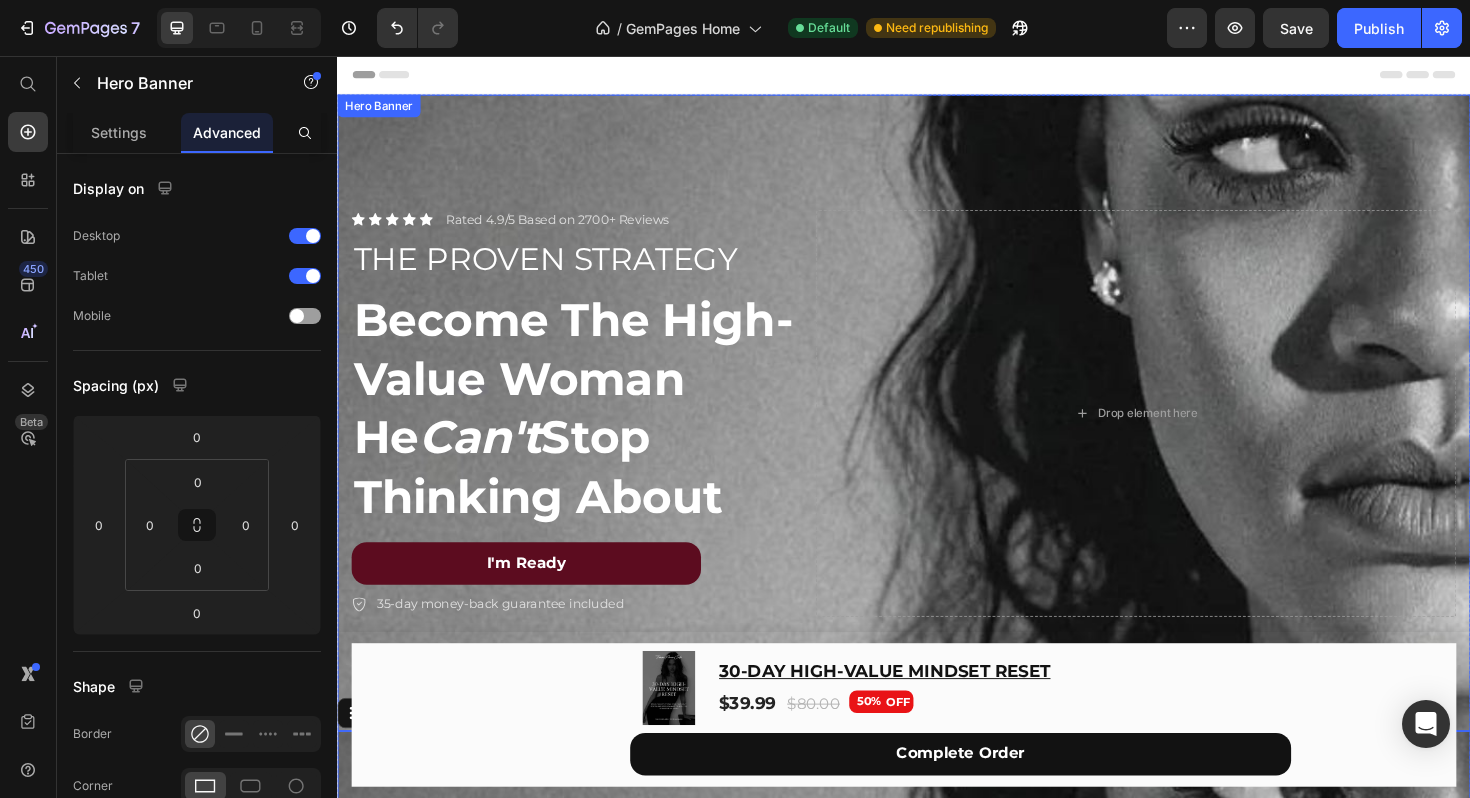 click at bounding box center [937, 434] 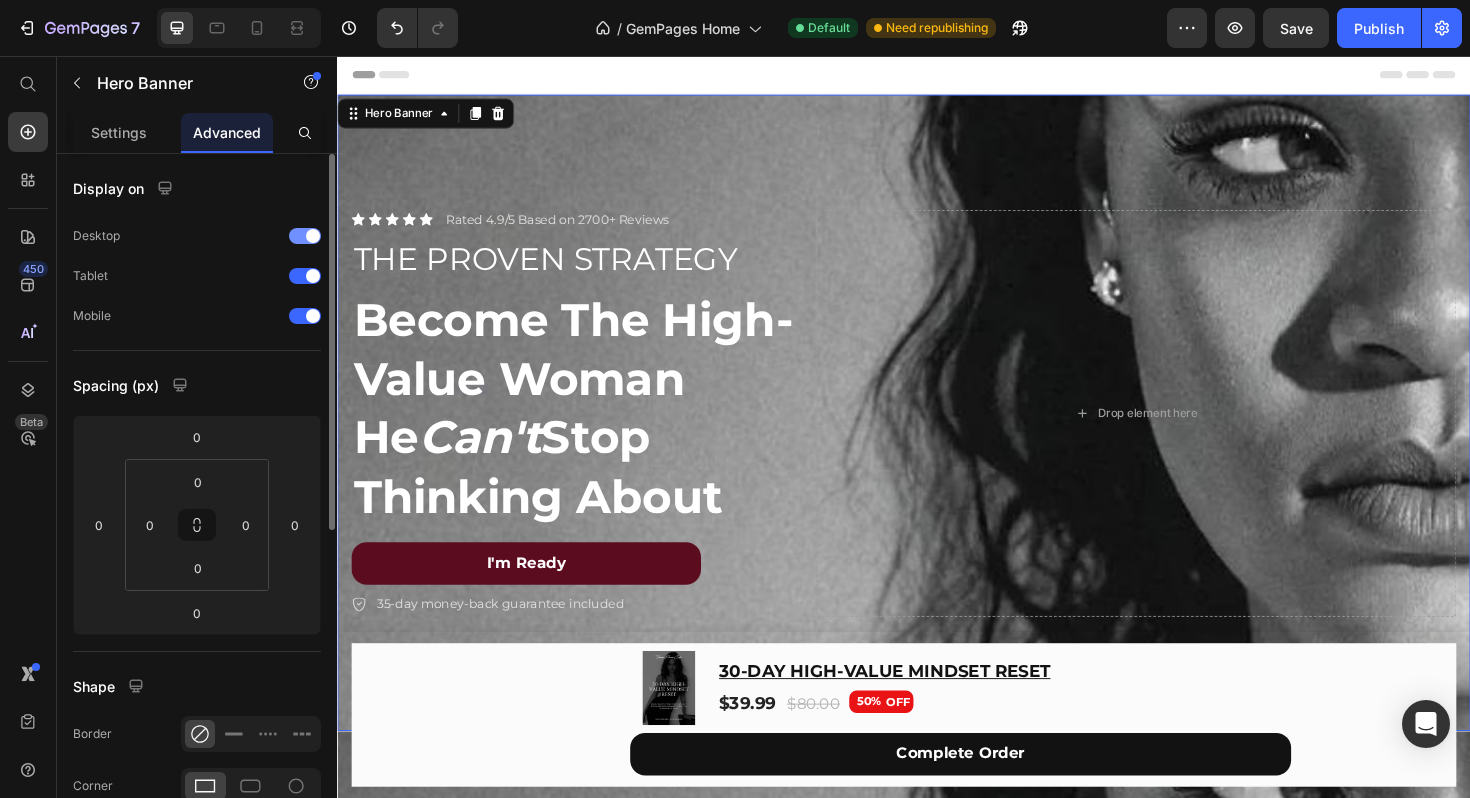 click at bounding box center (305, 236) 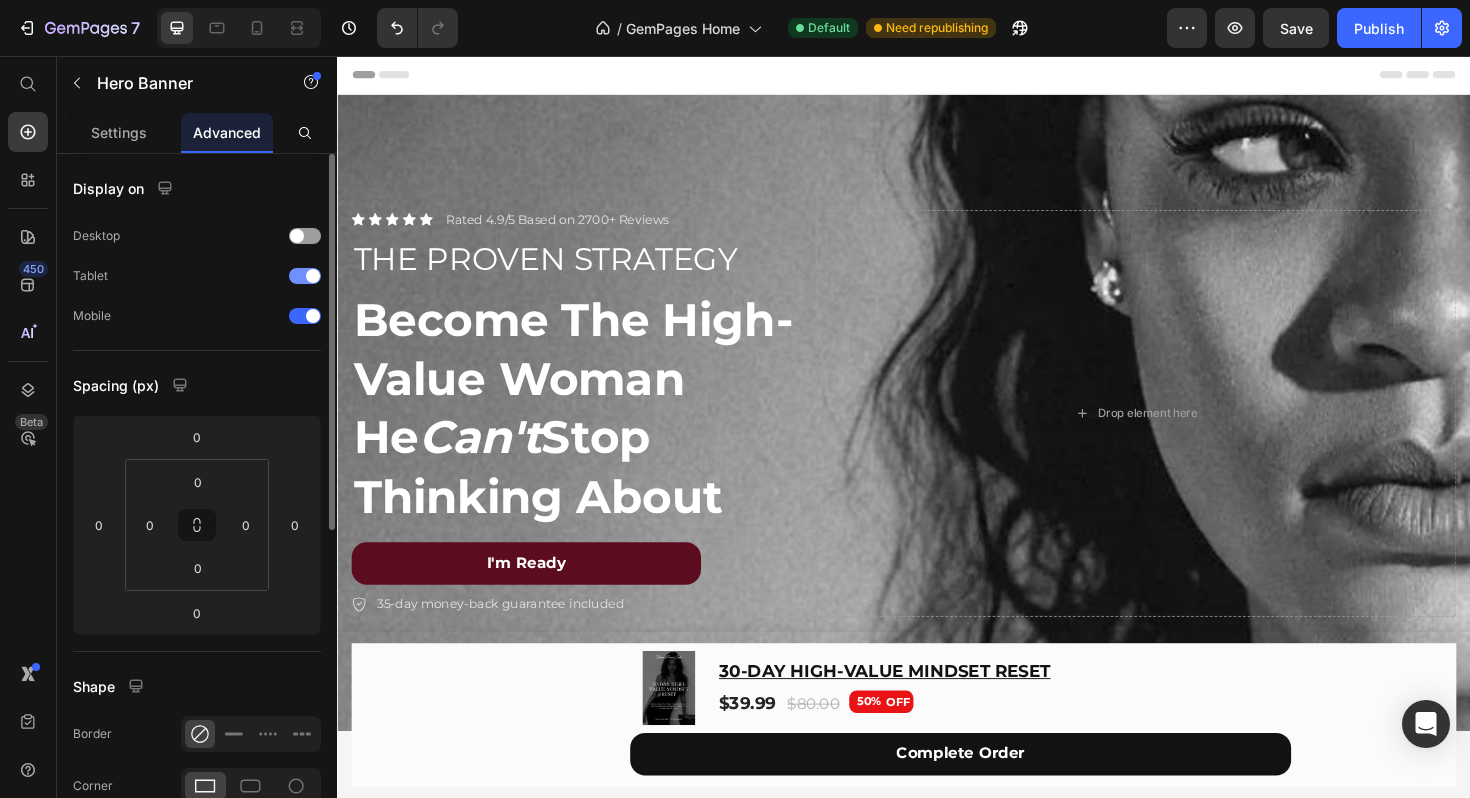 click at bounding box center (305, 276) 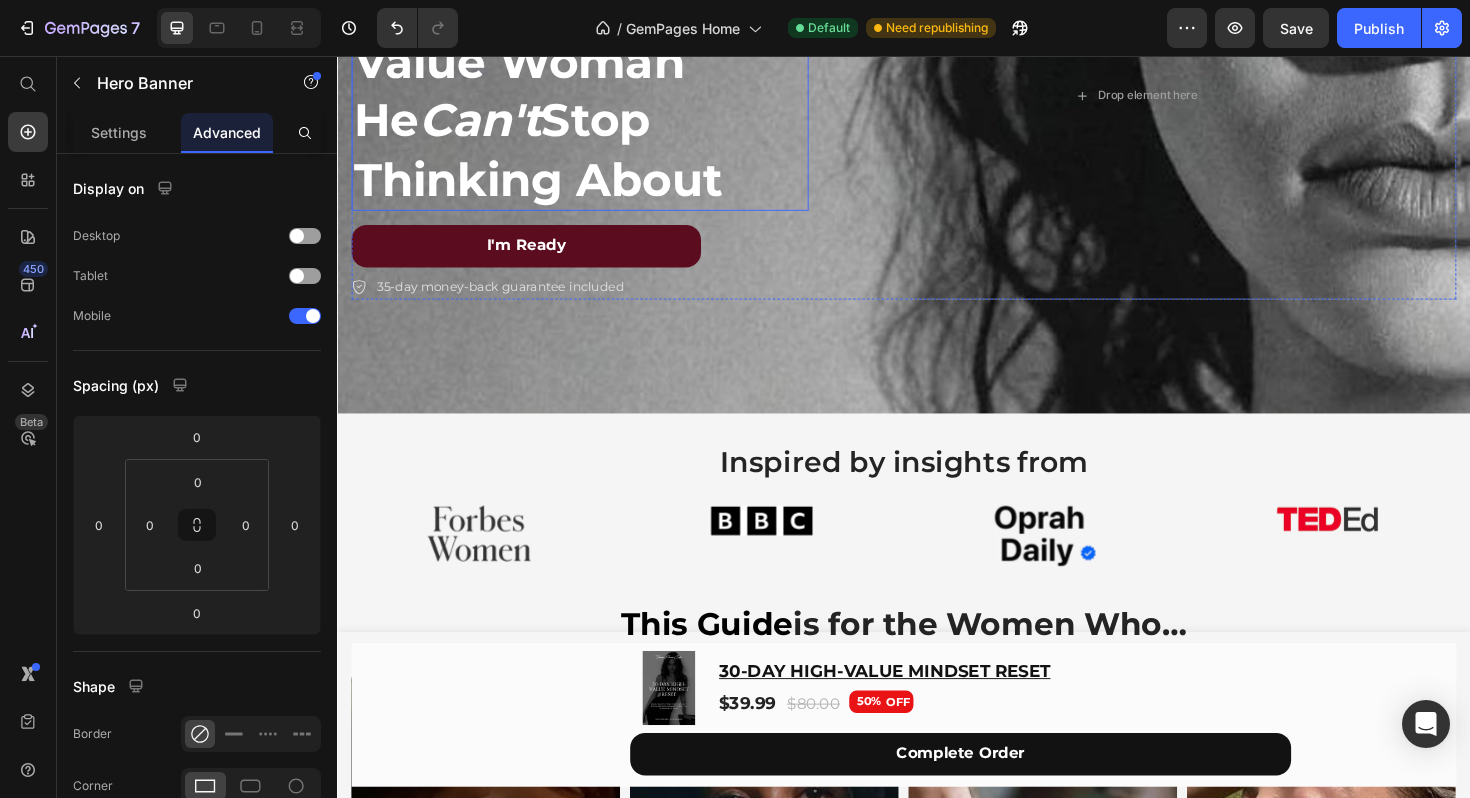 scroll, scrollTop: 0, scrollLeft: 0, axis: both 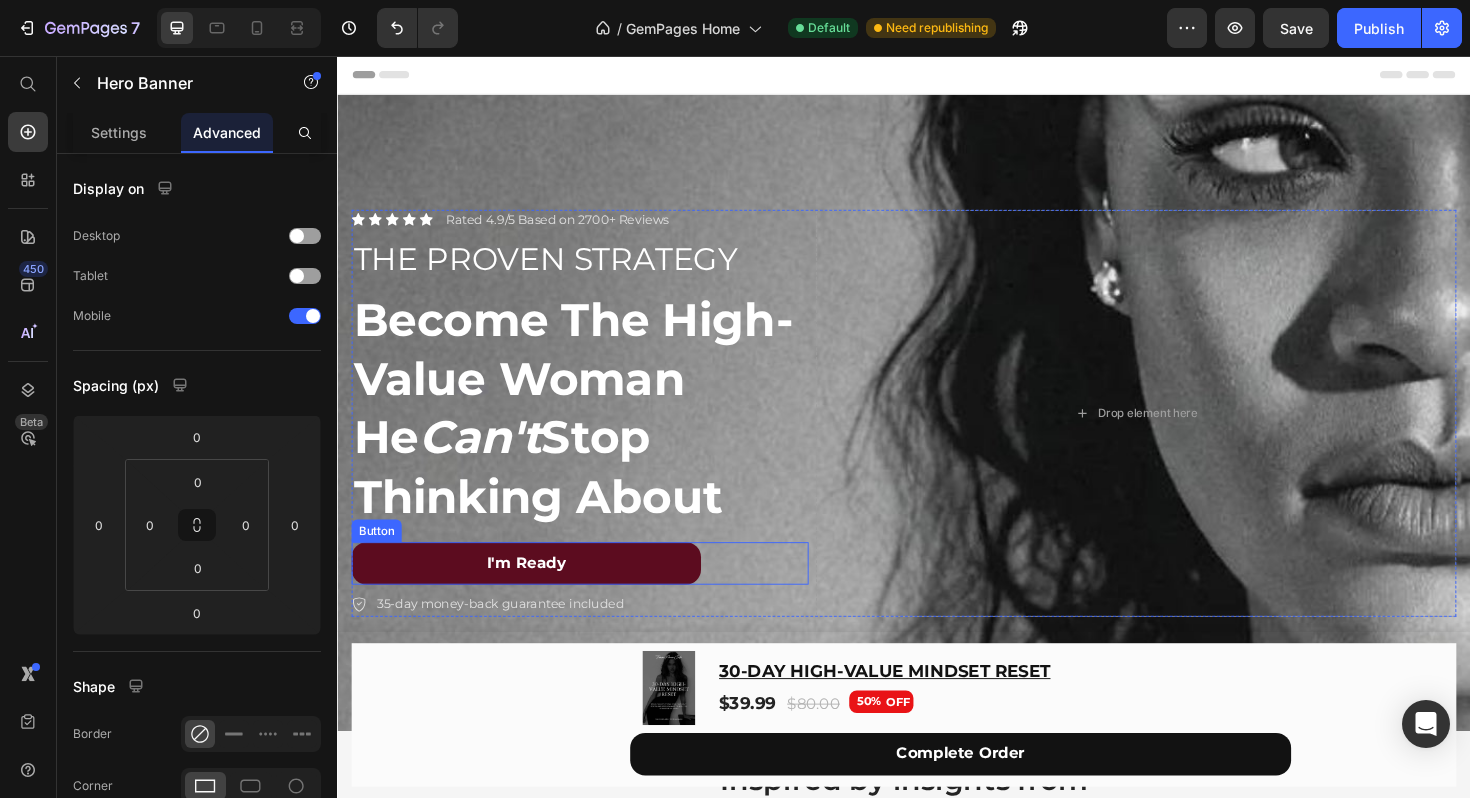 click on "I'm Ready" at bounding box center [537, 593] 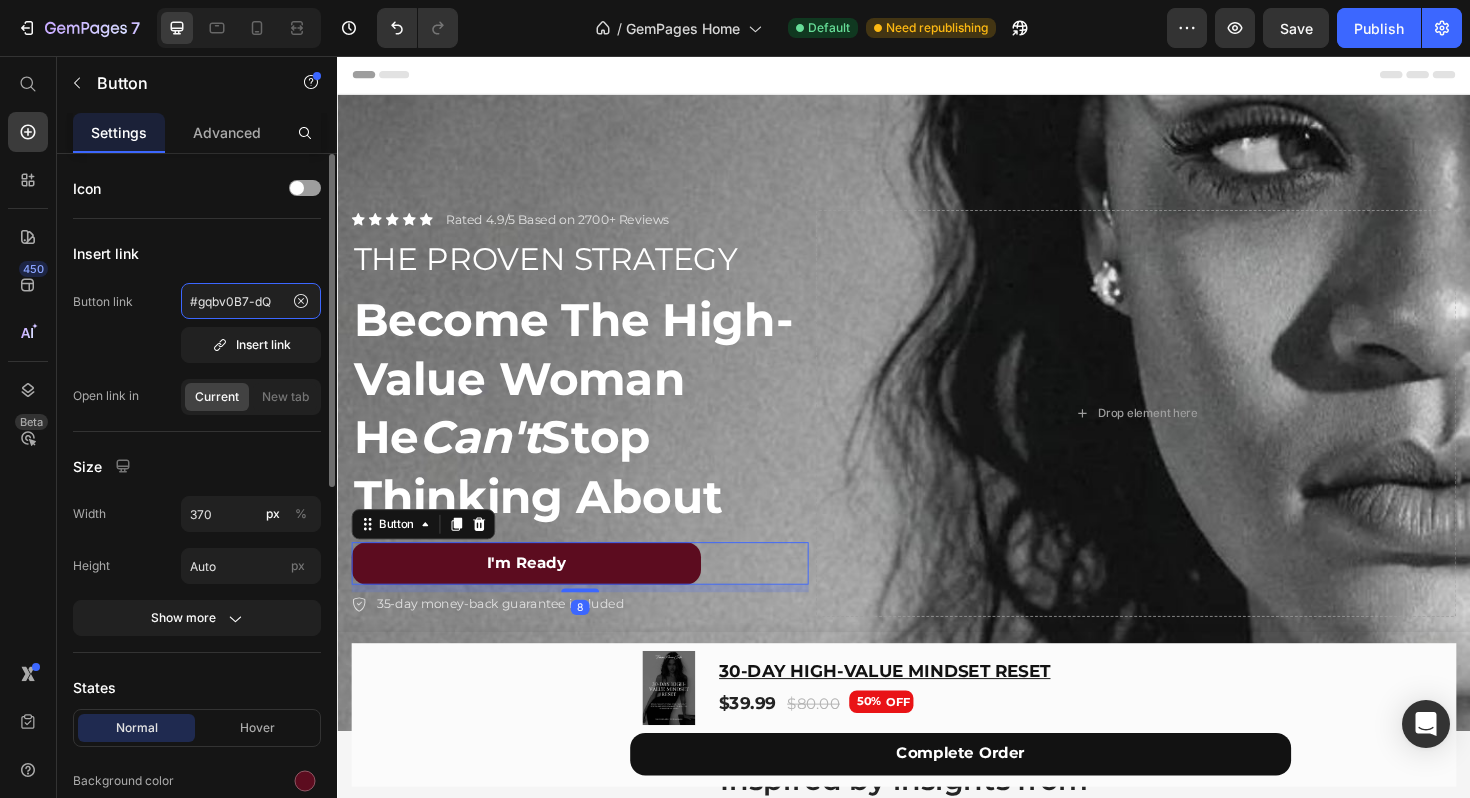click on "#gqbv0B7-dQ" 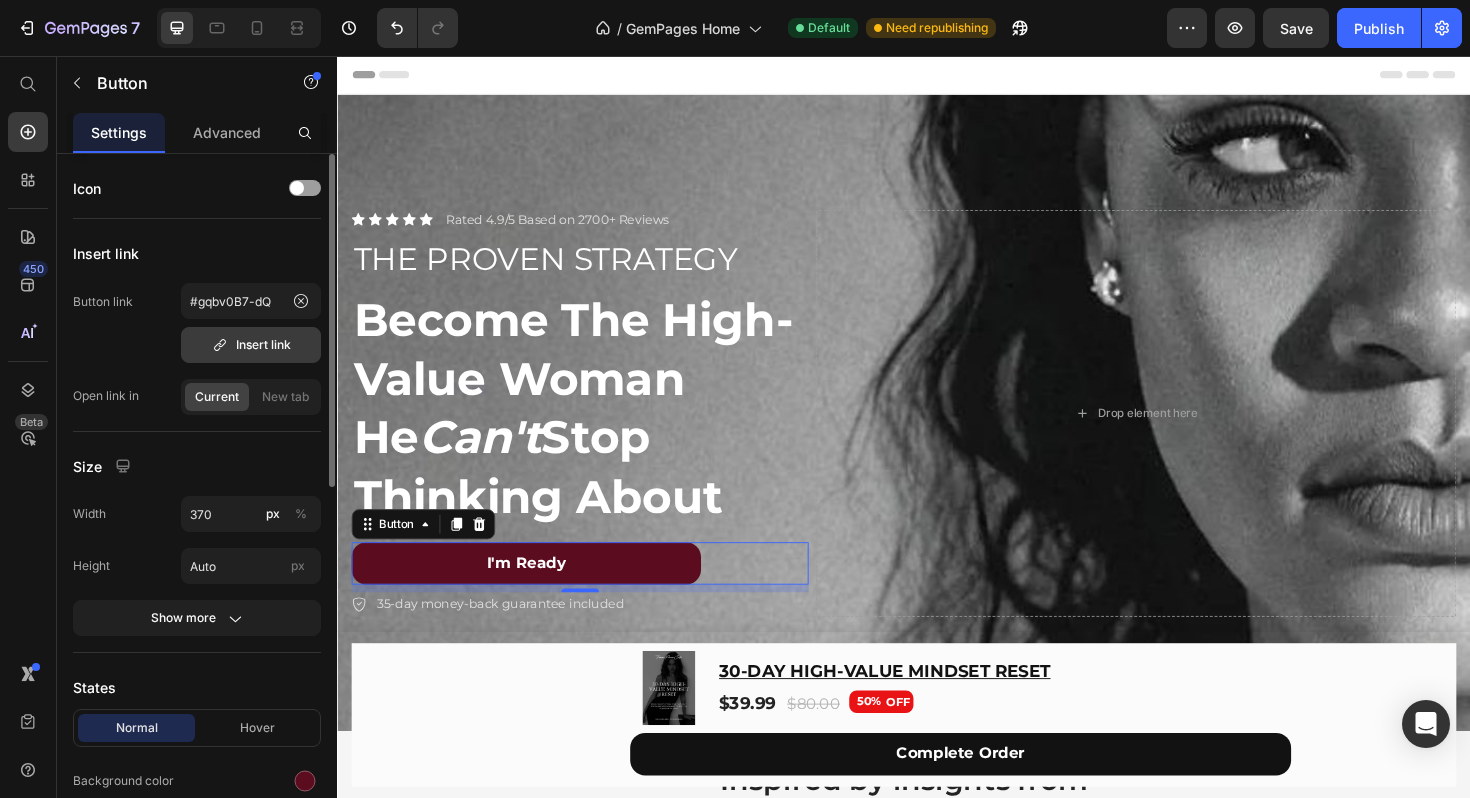 click on "Insert link" at bounding box center (251, 345) 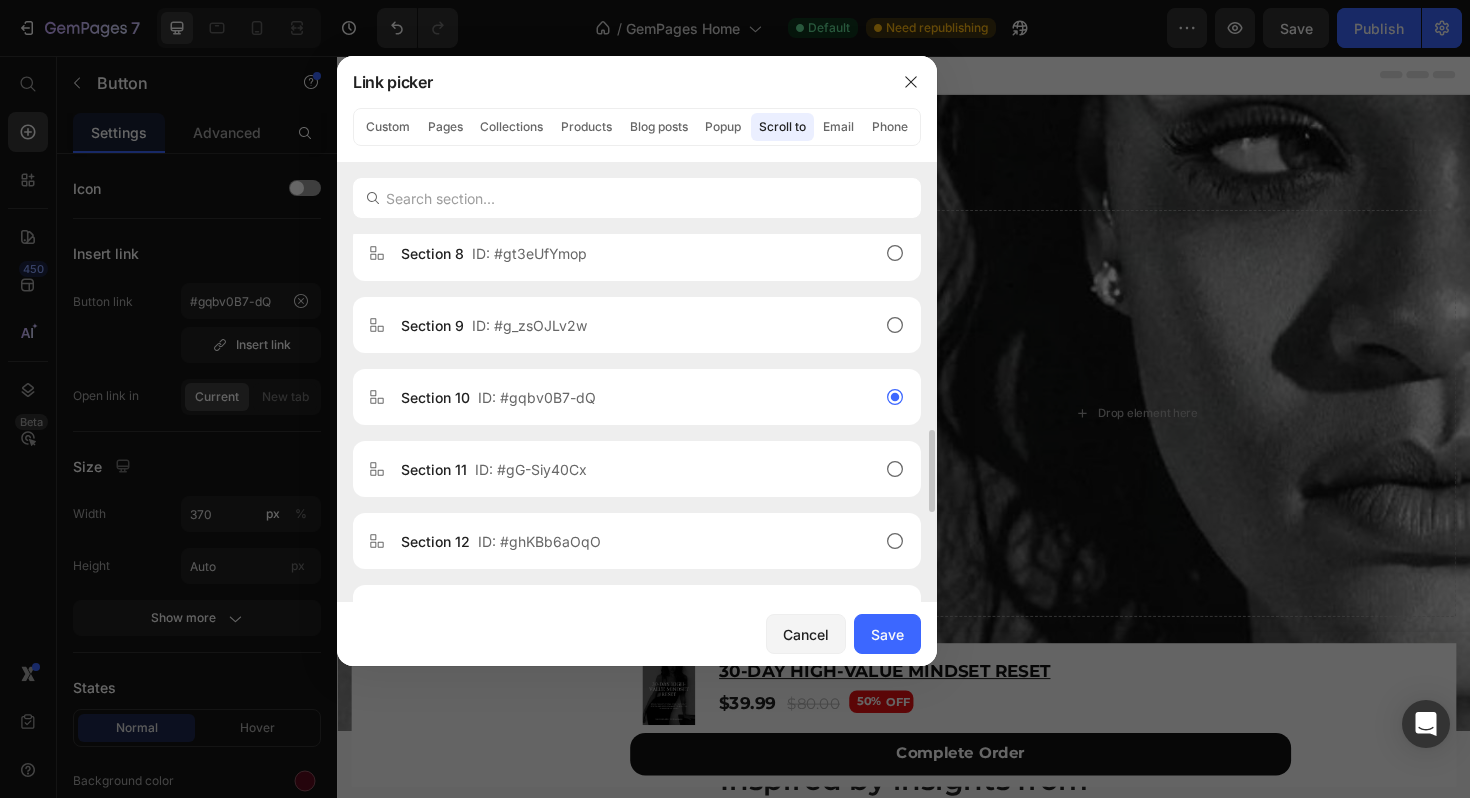 scroll, scrollTop: 632, scrollLeft: 0, axis: vertical 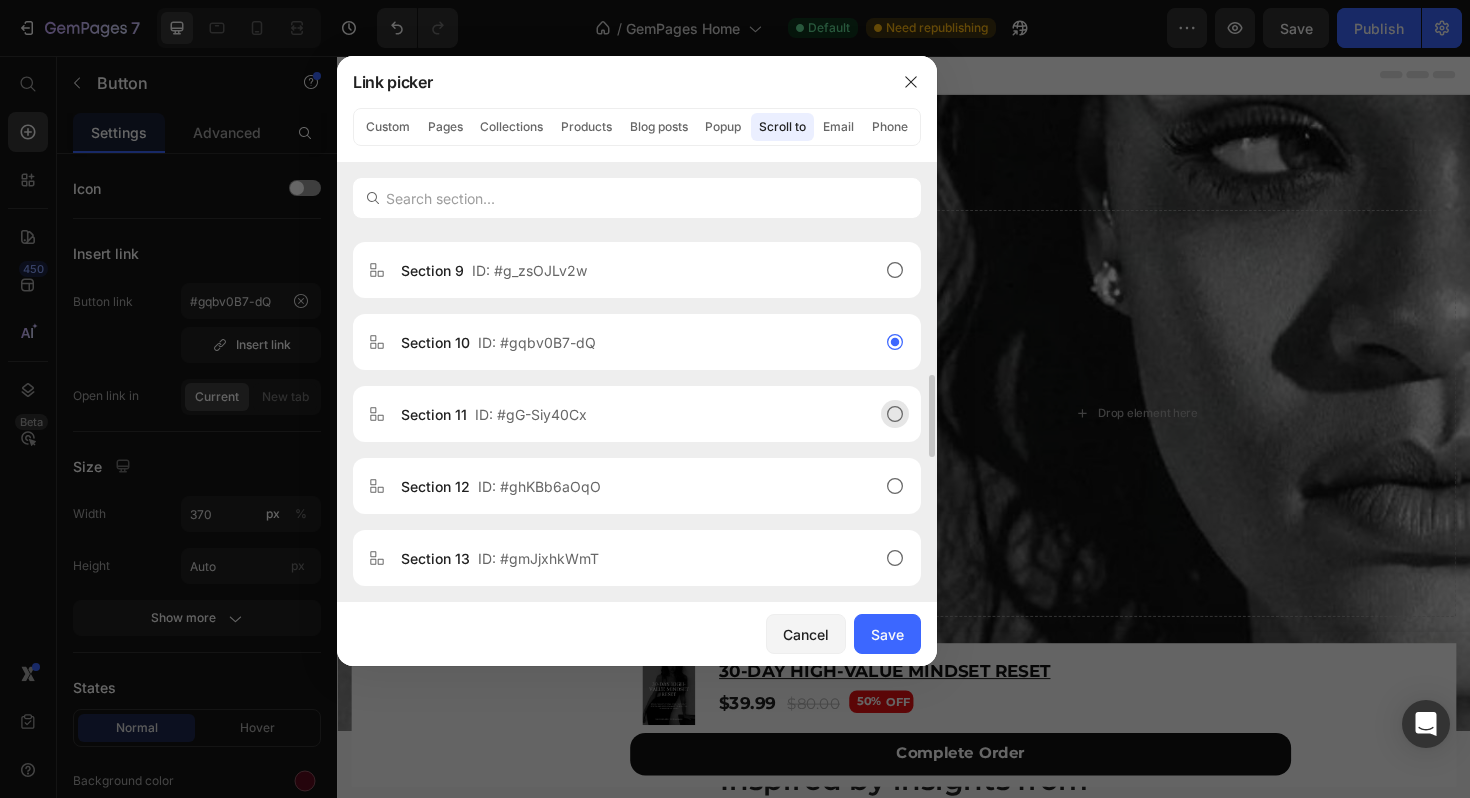 click on "Section 11  ID: #gG-Siy40Cx" 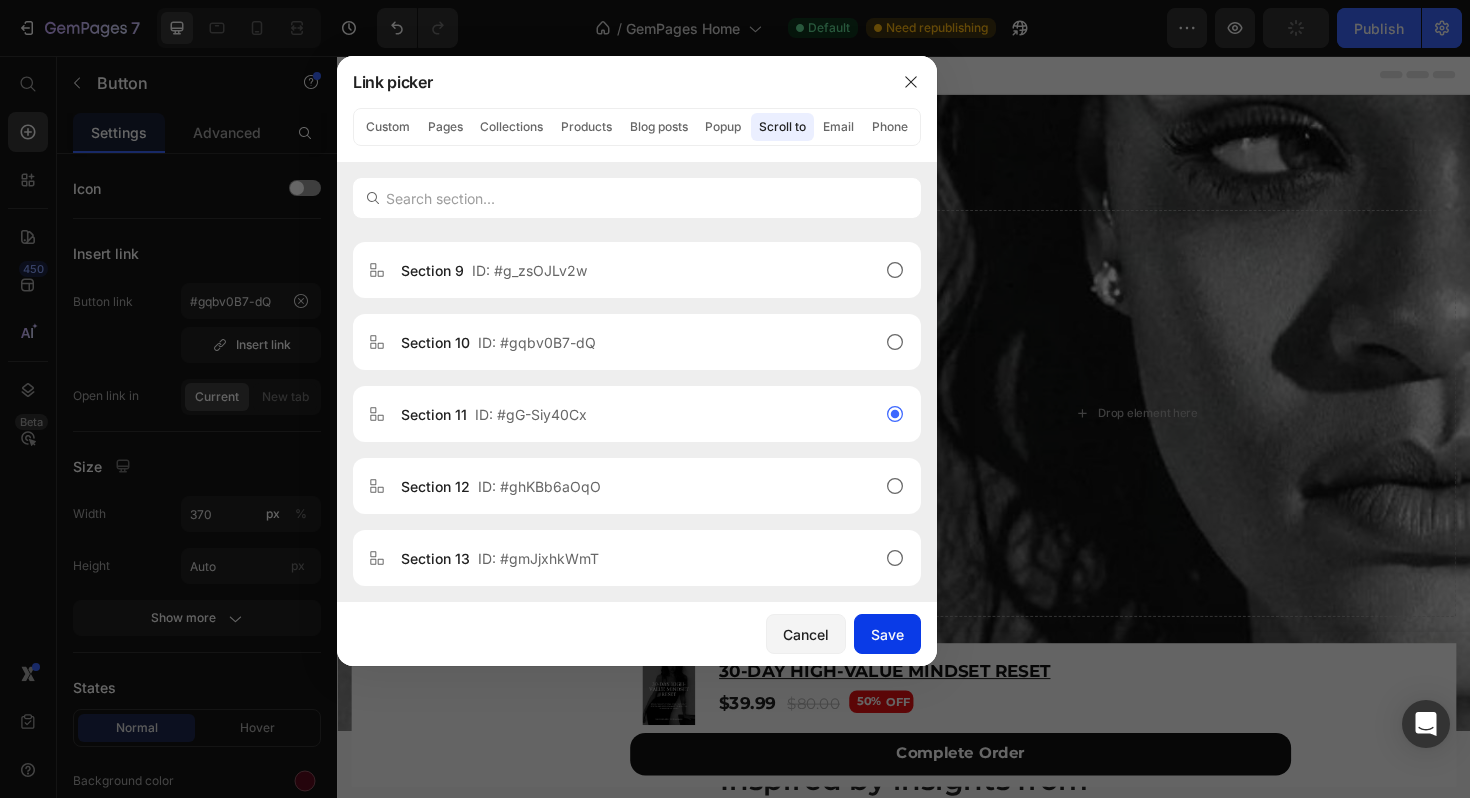 click on "Save" at bounding box center [887, 634] 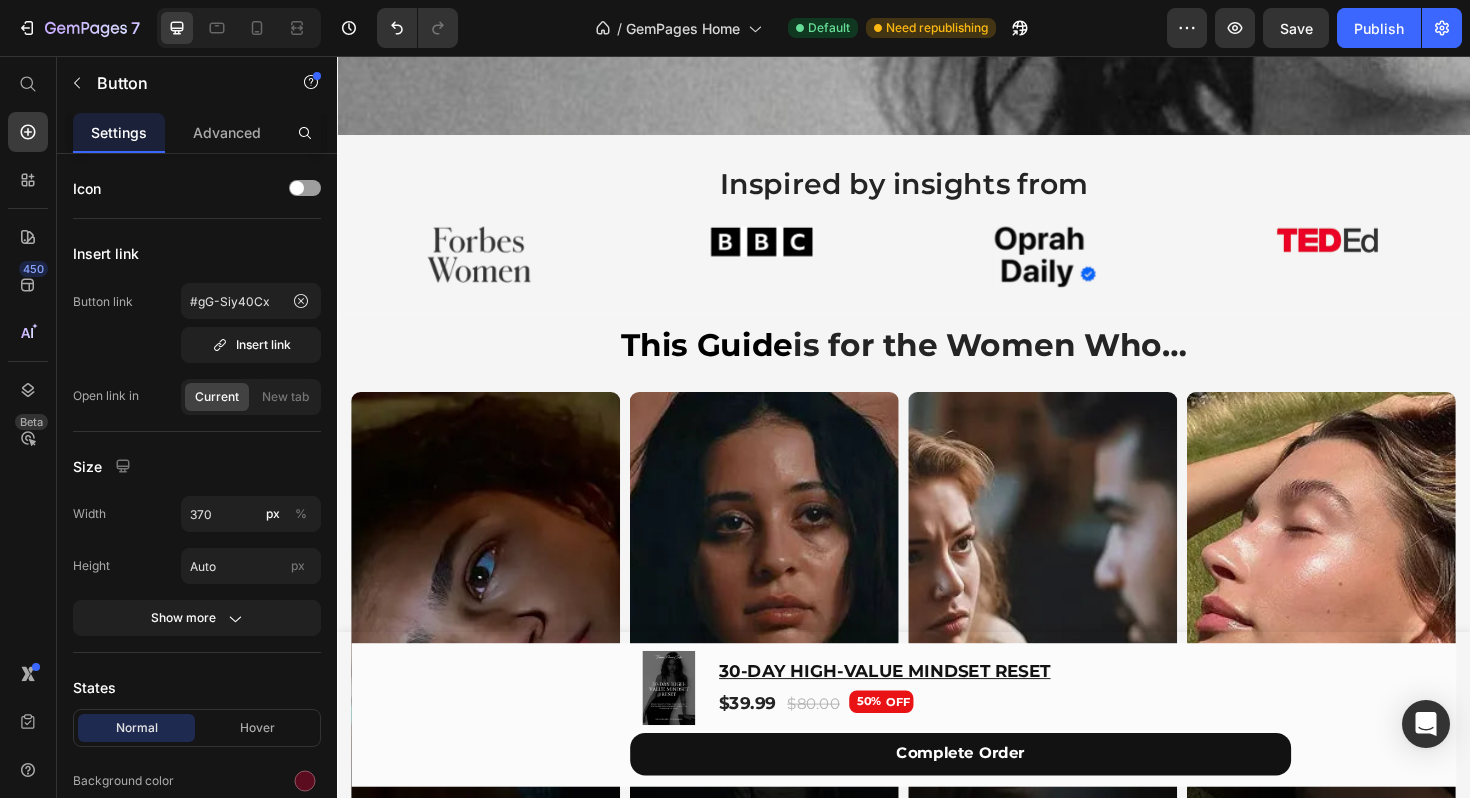scroll, scrollTop: 0, scrollLeft: 0, axis: both 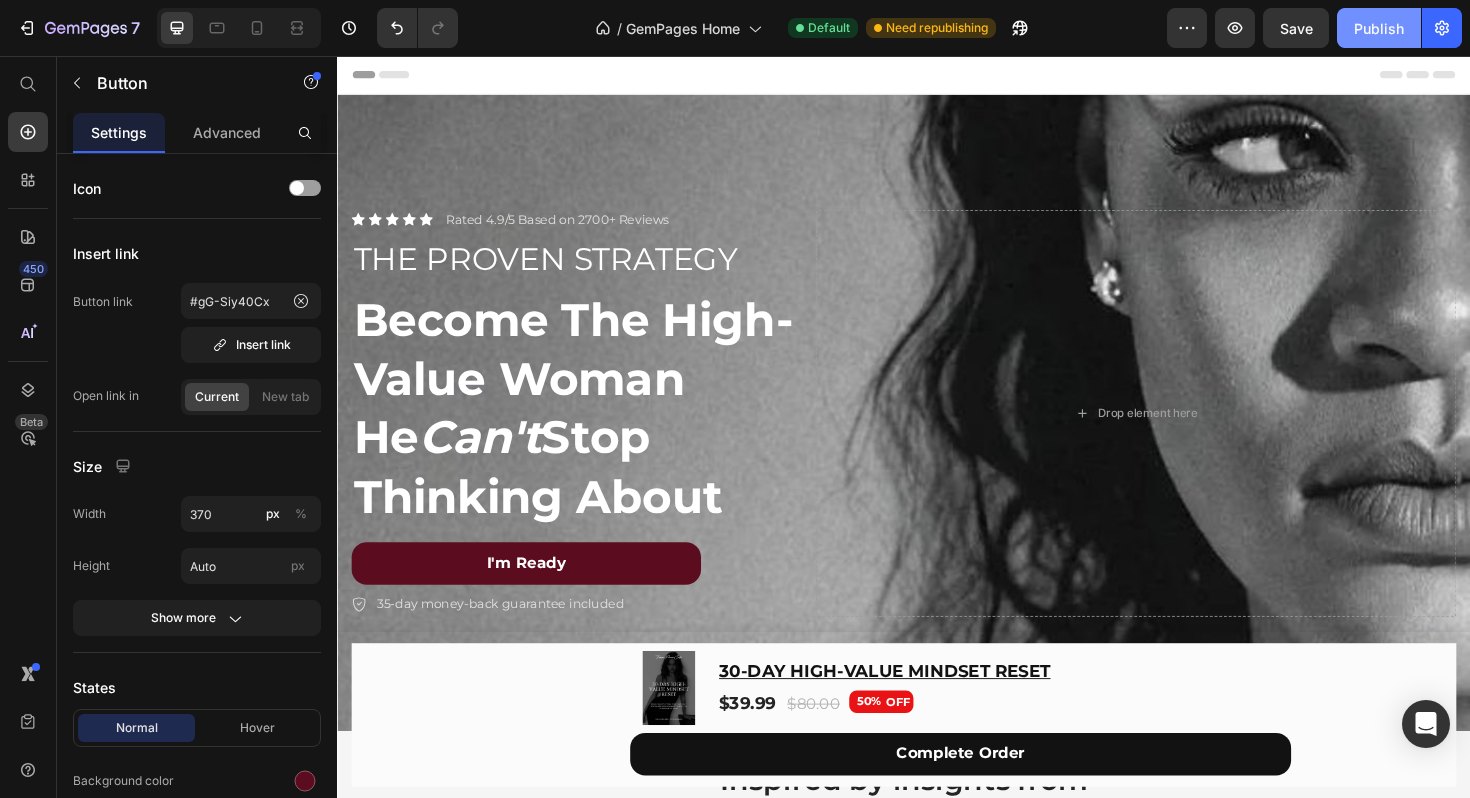 click on "Publish" at bounding box center (1379, 28) 